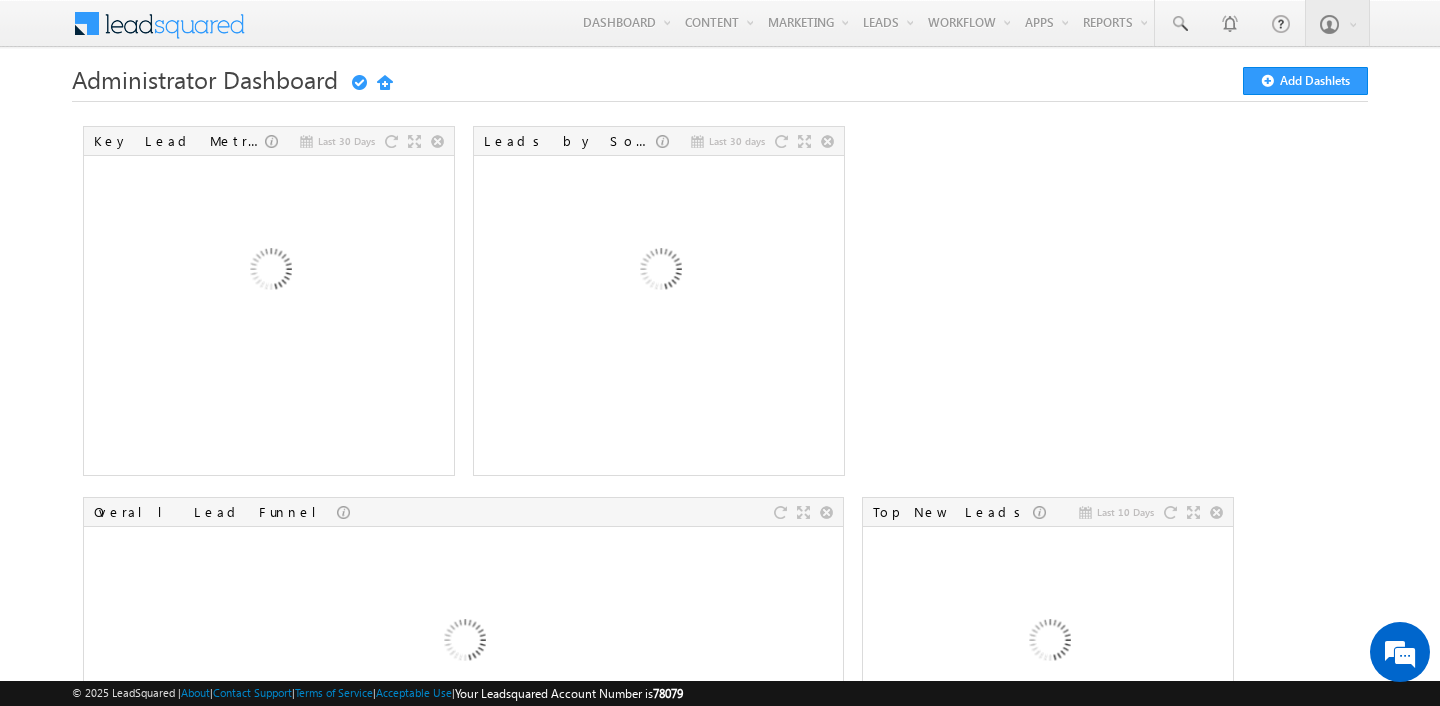 scroll, scrollTop: 0, scrollLeft: 0, axis: both 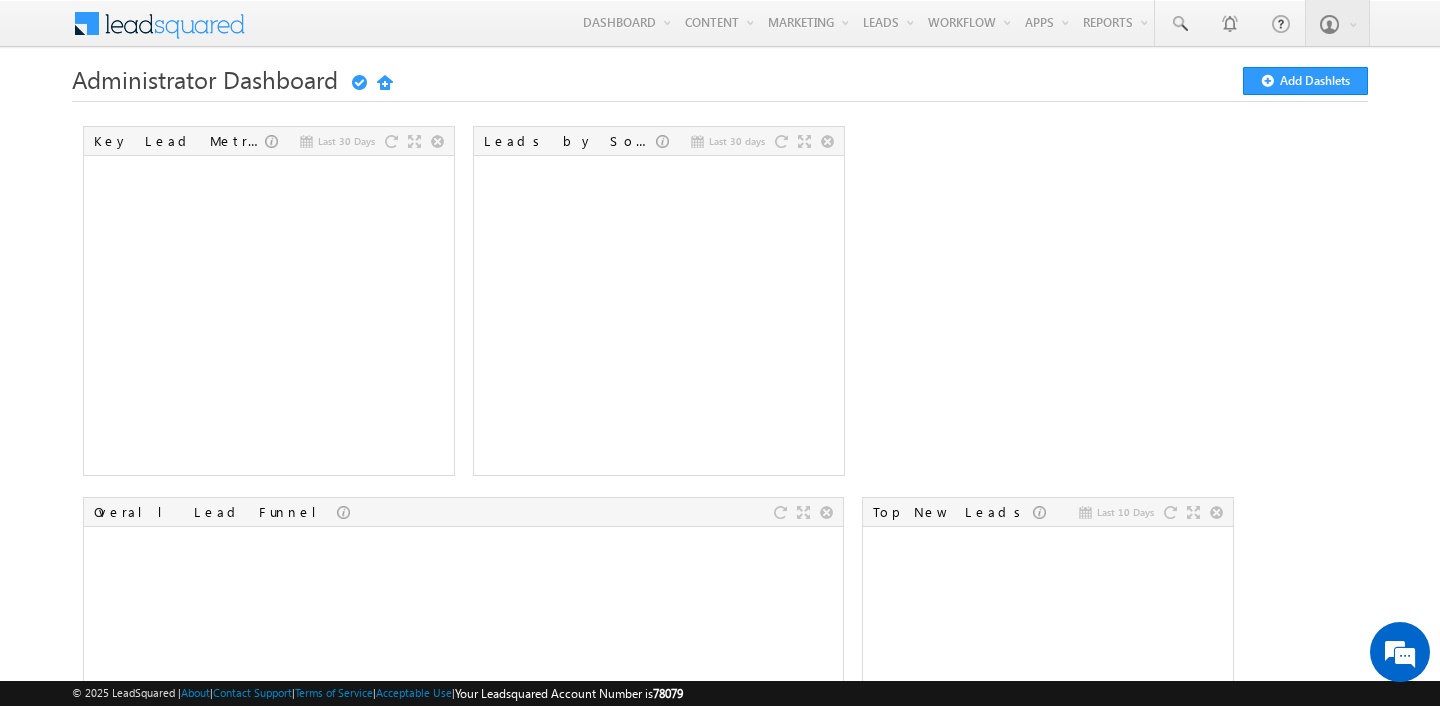 click at bounding box center [172, 21] 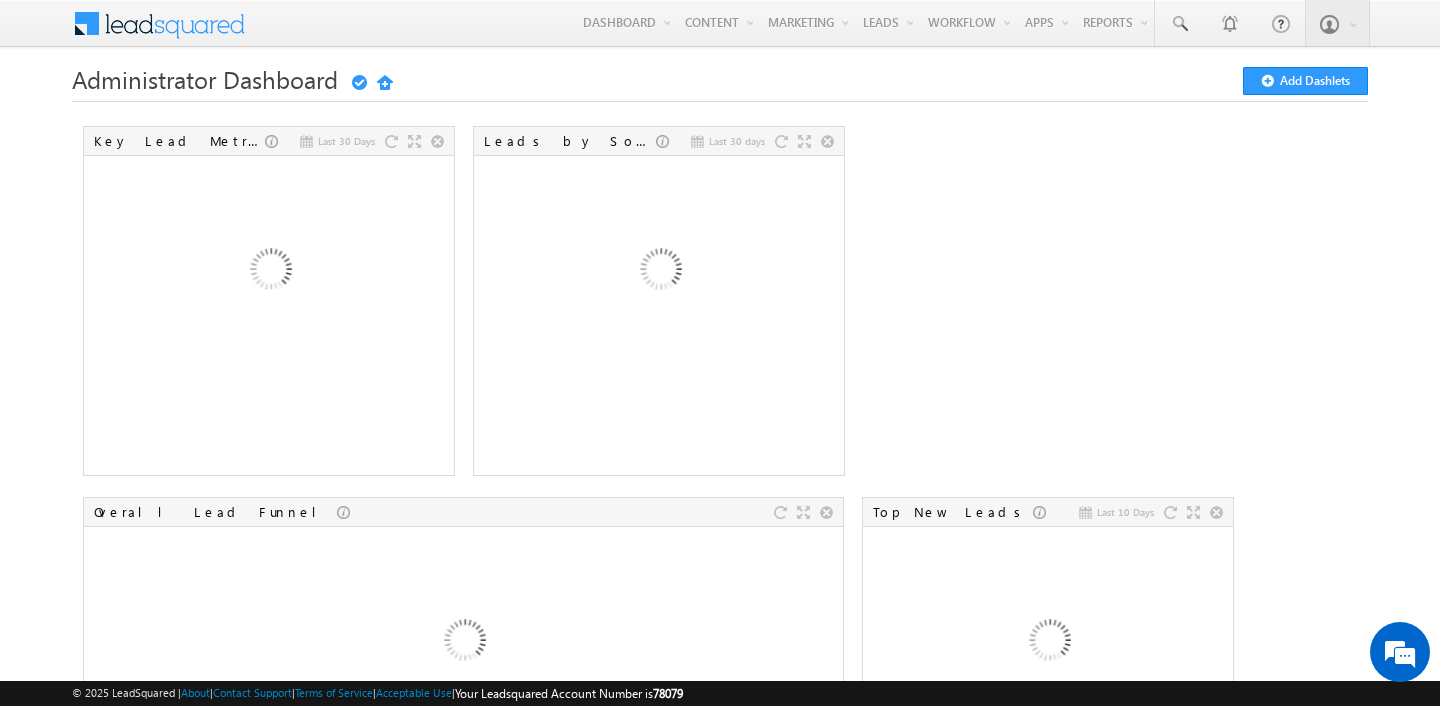 scroll, scrollTop: 0, scrollLeft: 0, axis: both 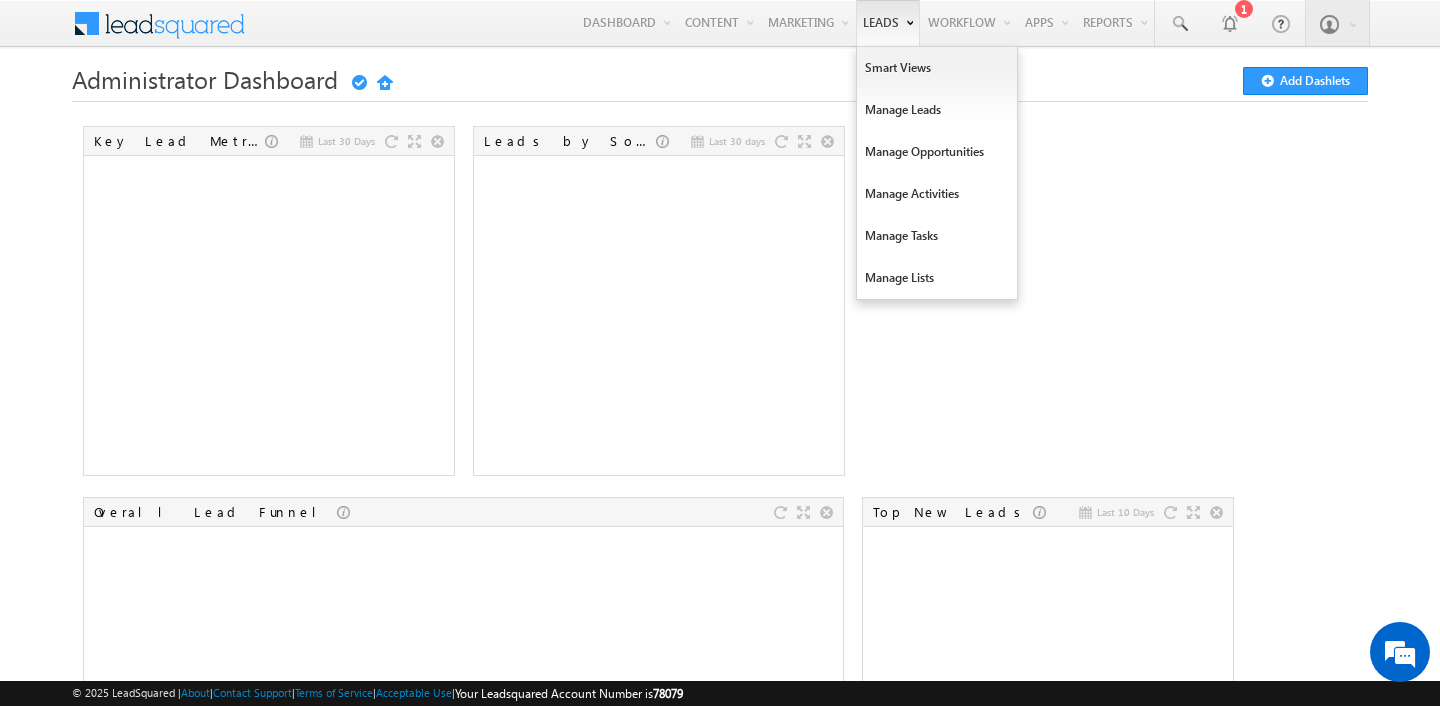 click on "Leads" at bounding box center (888, 23) 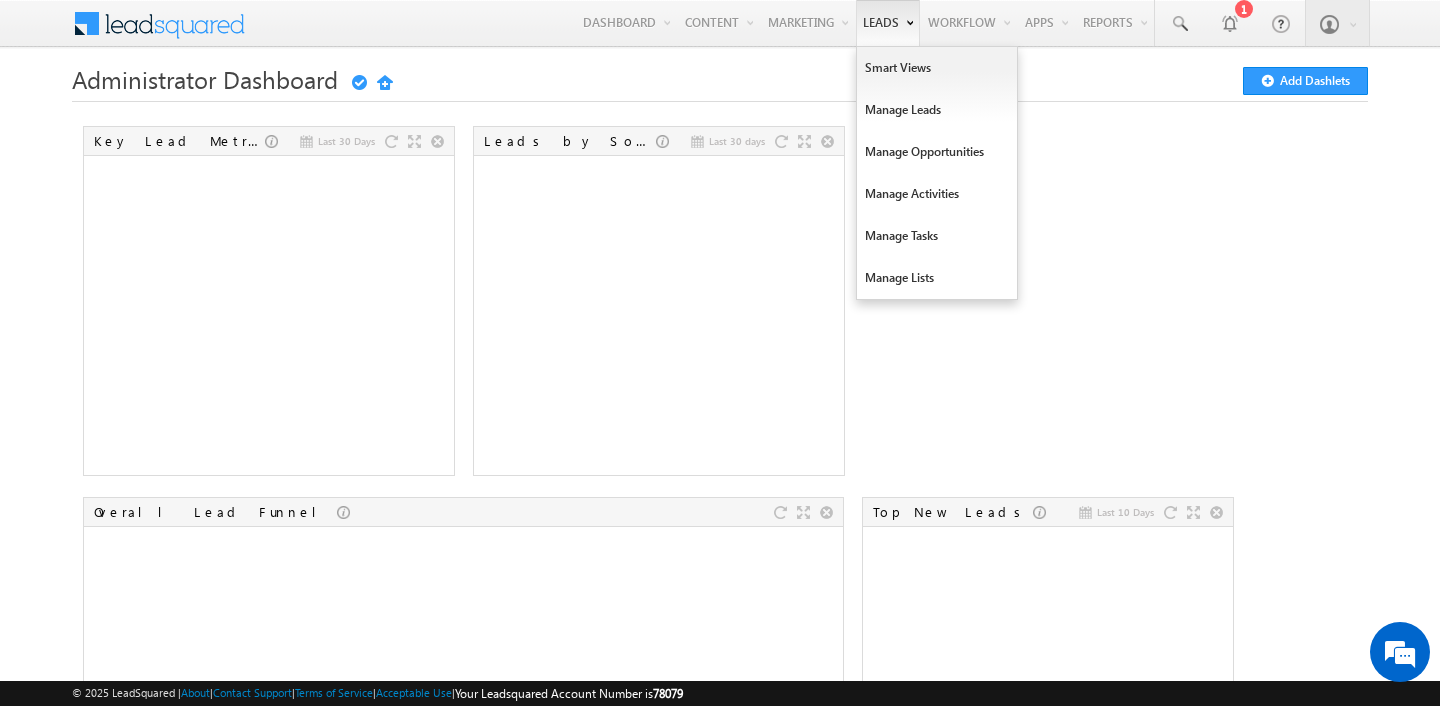 click on "Leads" at bounding box center [888, 23] 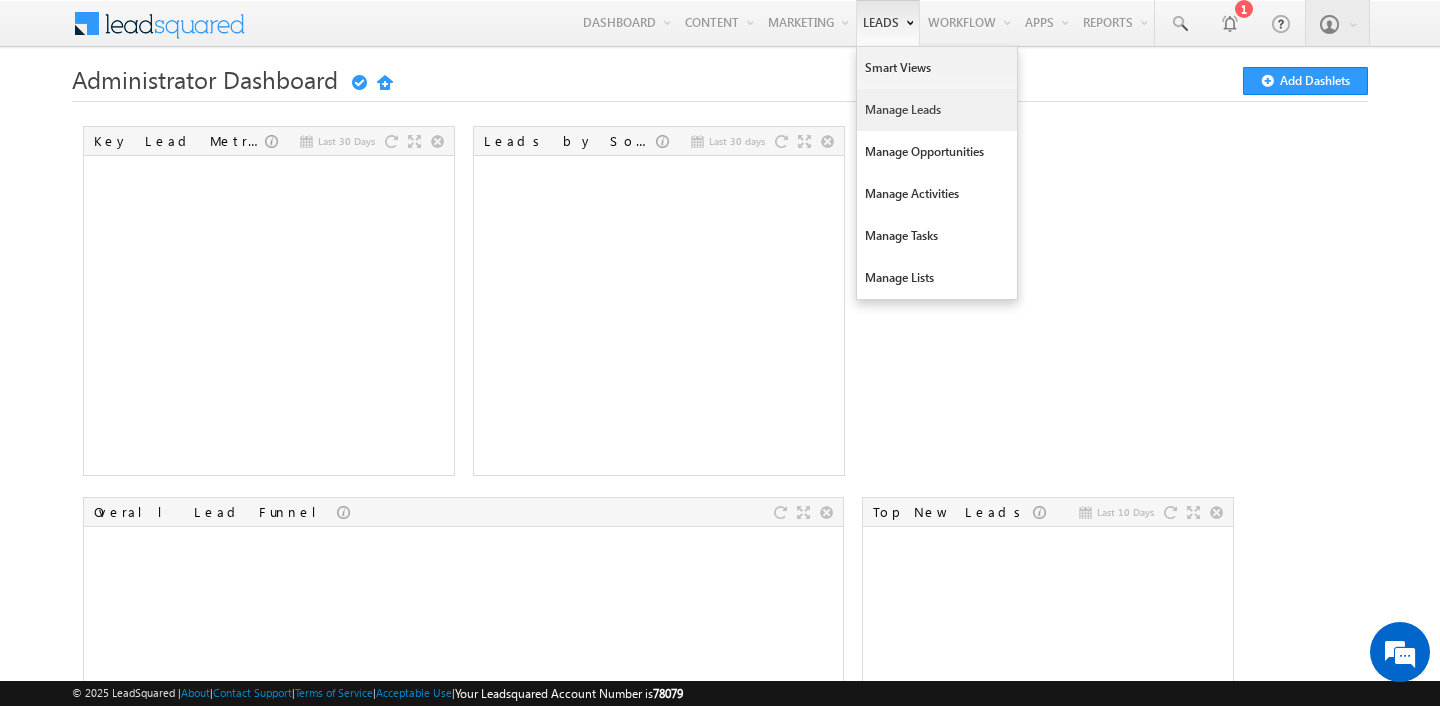 click on "Manage Leads" at bounding box center [937, 110] 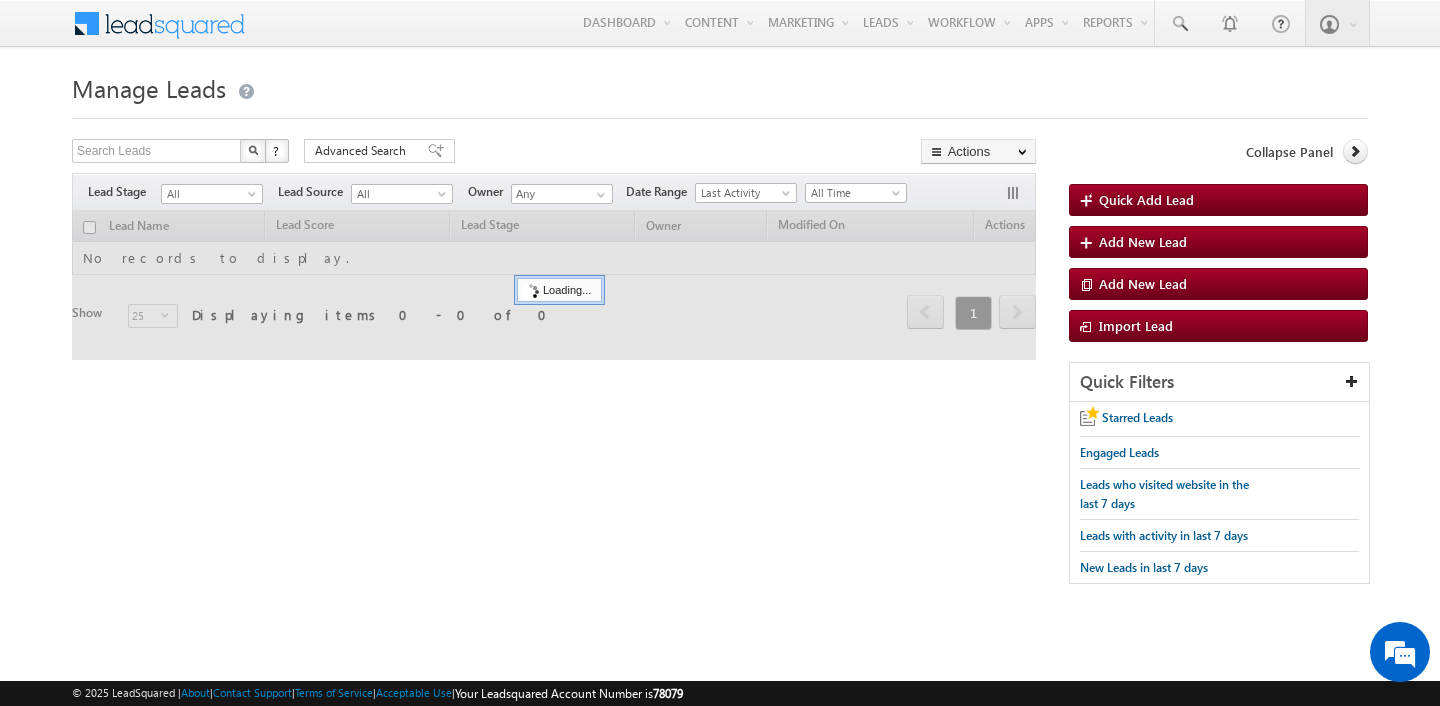 scroll, scrollTop: 0, scrollLeft: 0, axis: both 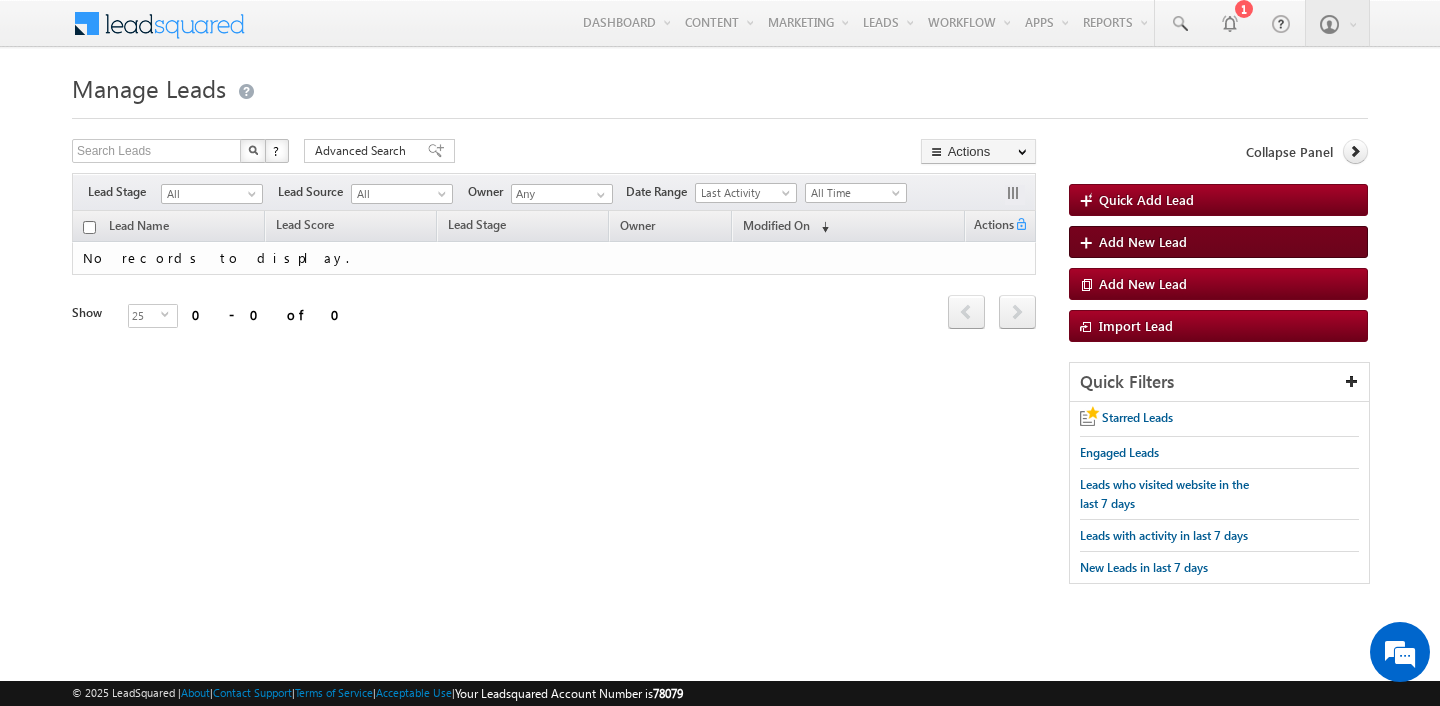 click on "Add New Lead" at bounding box center [1143, 241] 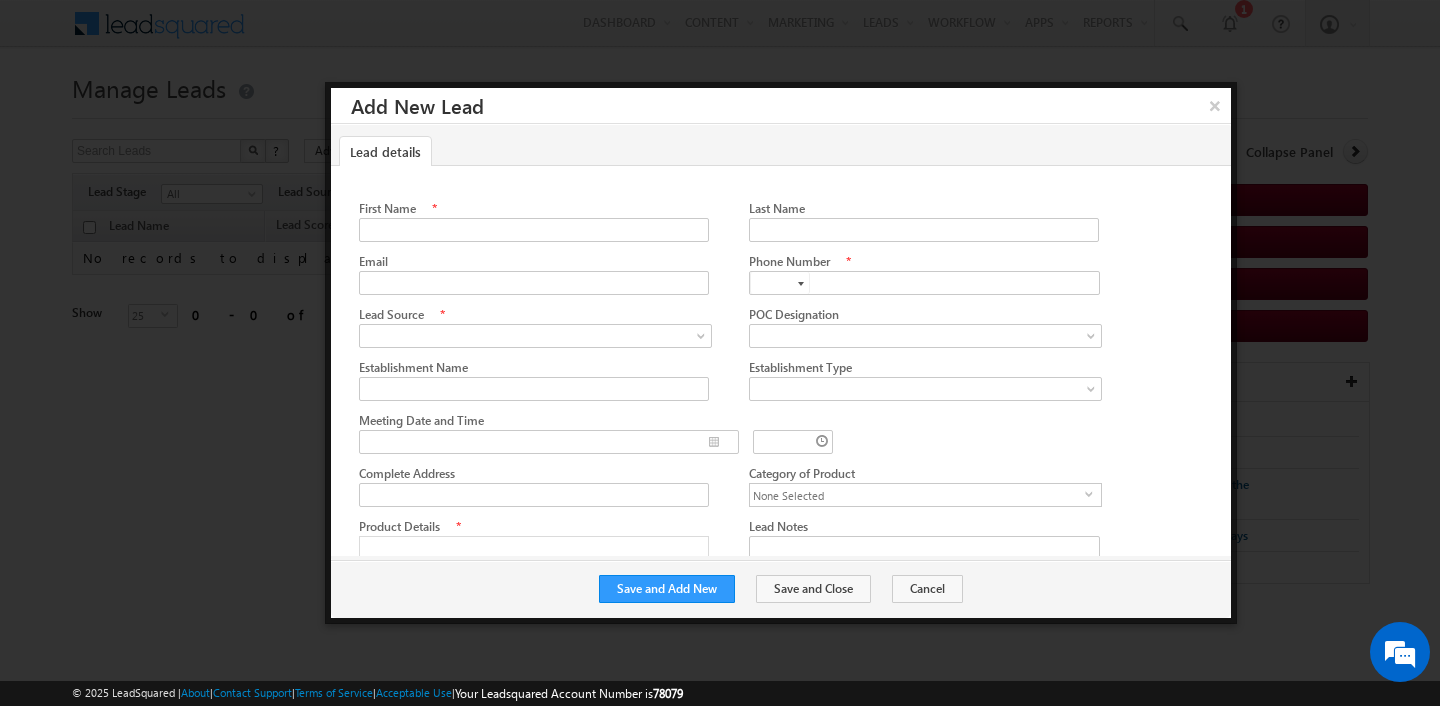 scroll, scrollTop: 0, scrollLeft: 0, axis: both 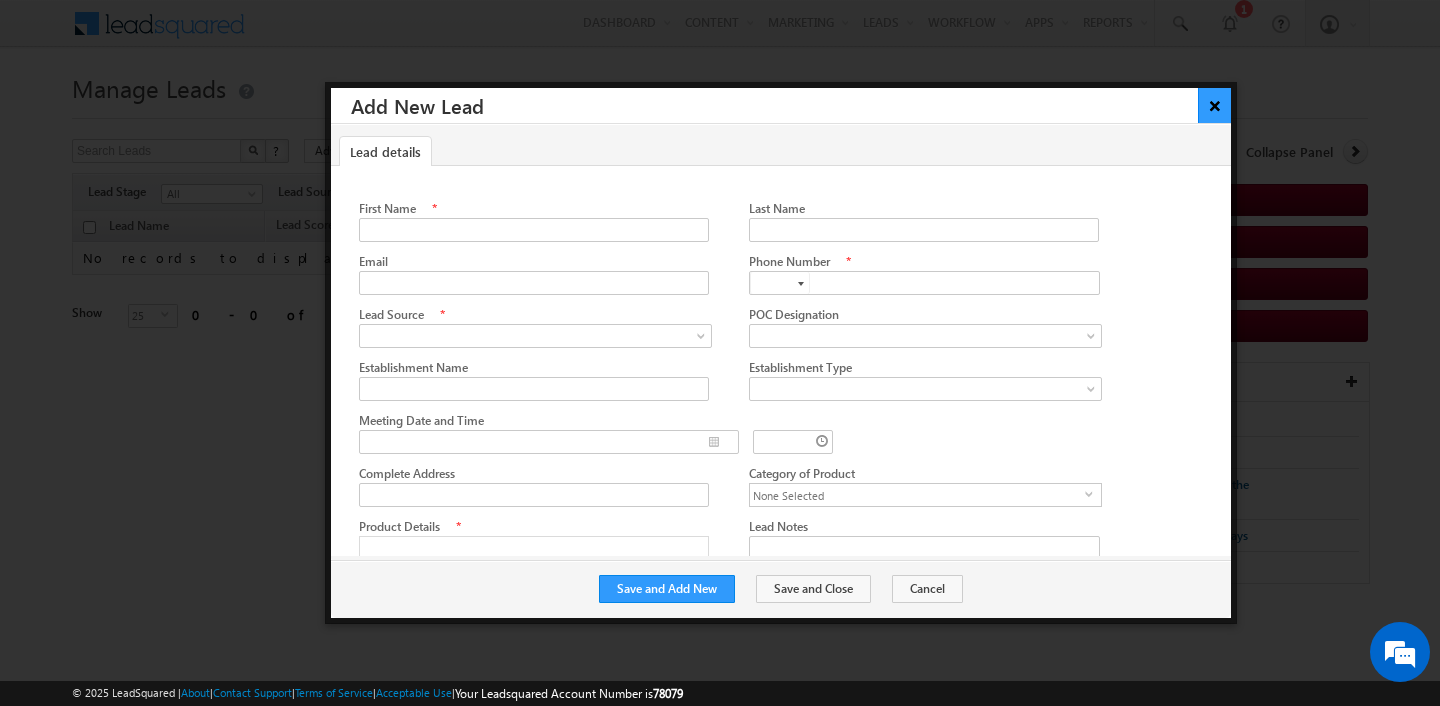 click on "×" at bounding box center (1214, 105) 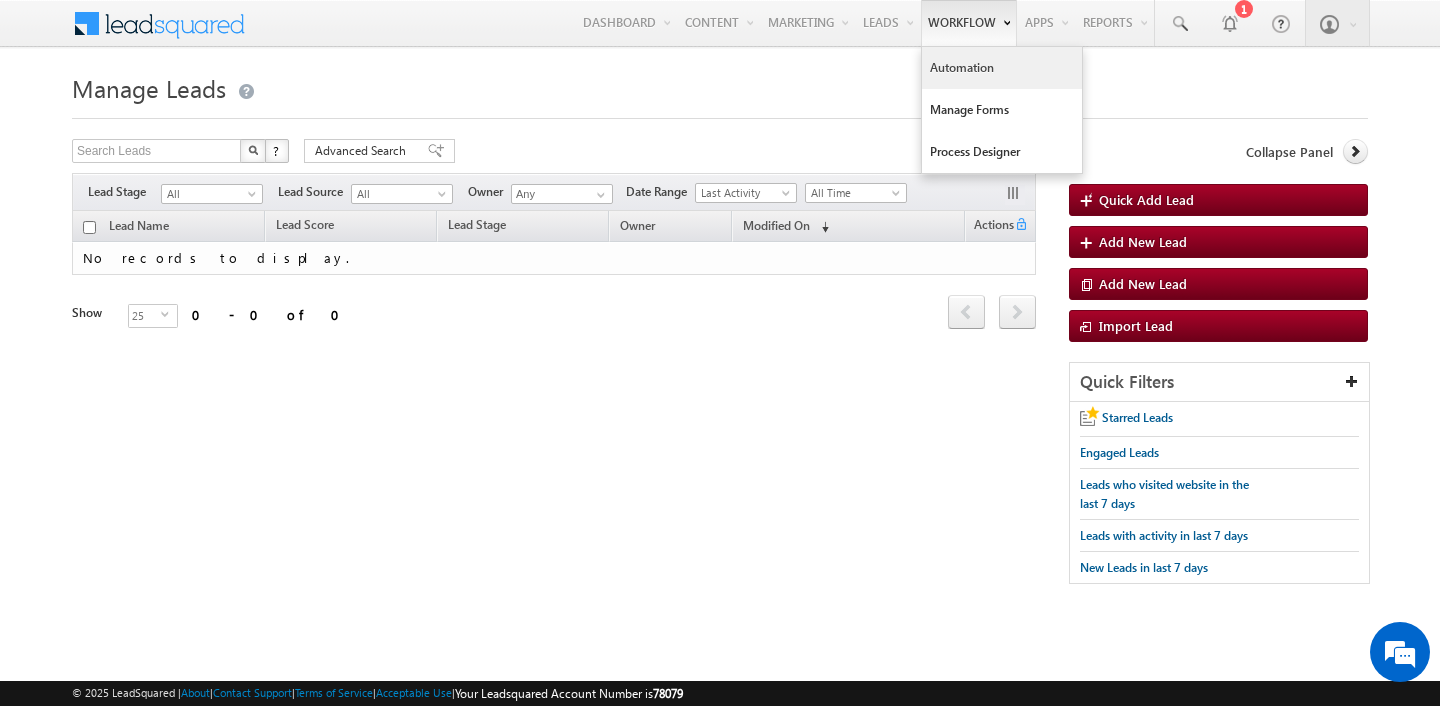 click on "Automation" at bounding box center [1002, 68] 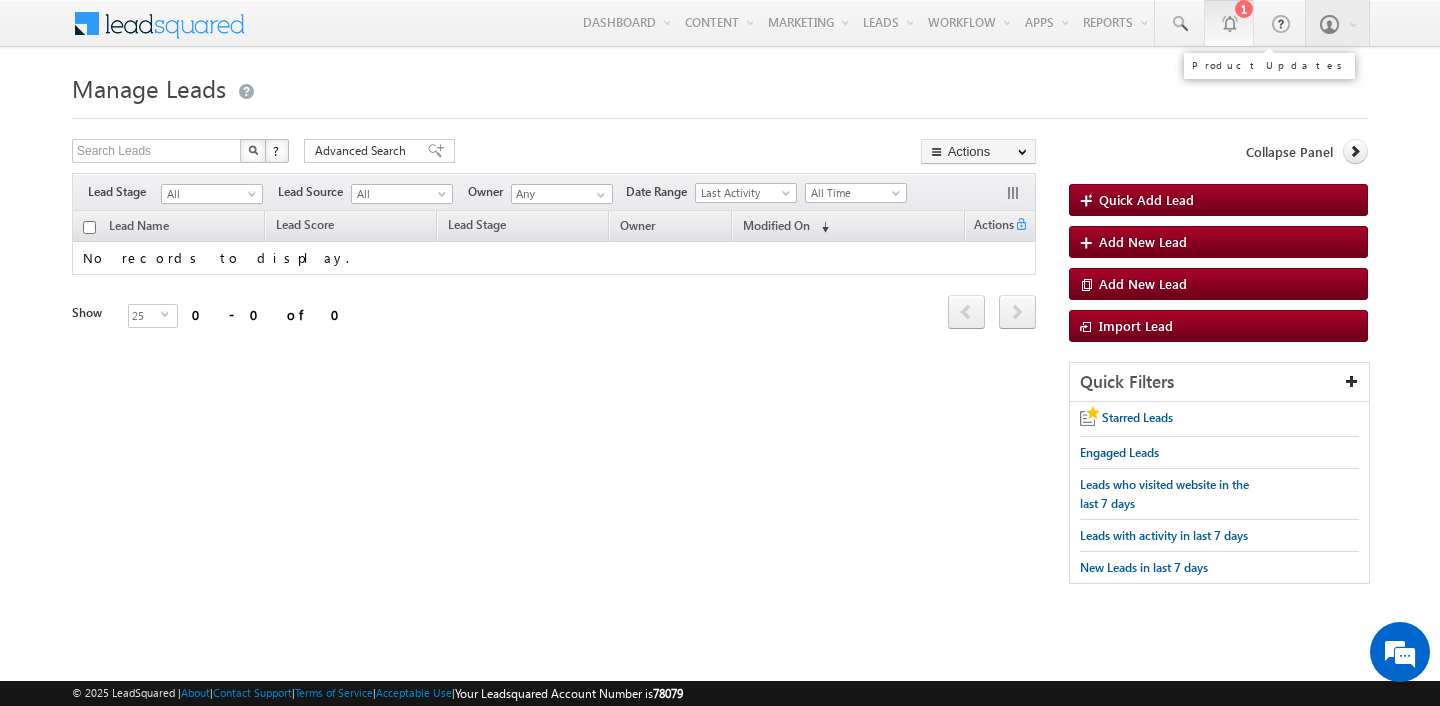 click at bounding box center (1229, 23) 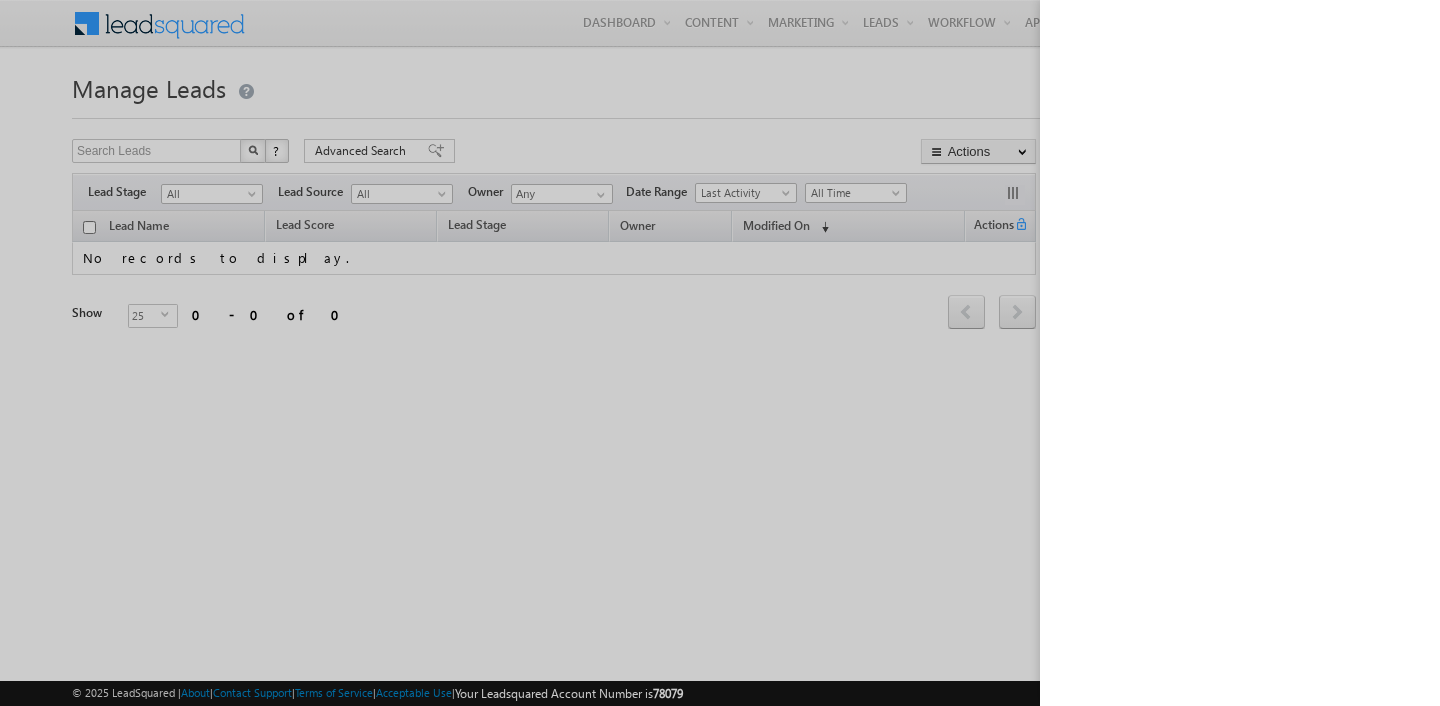 click at bounding box center [720, 353] 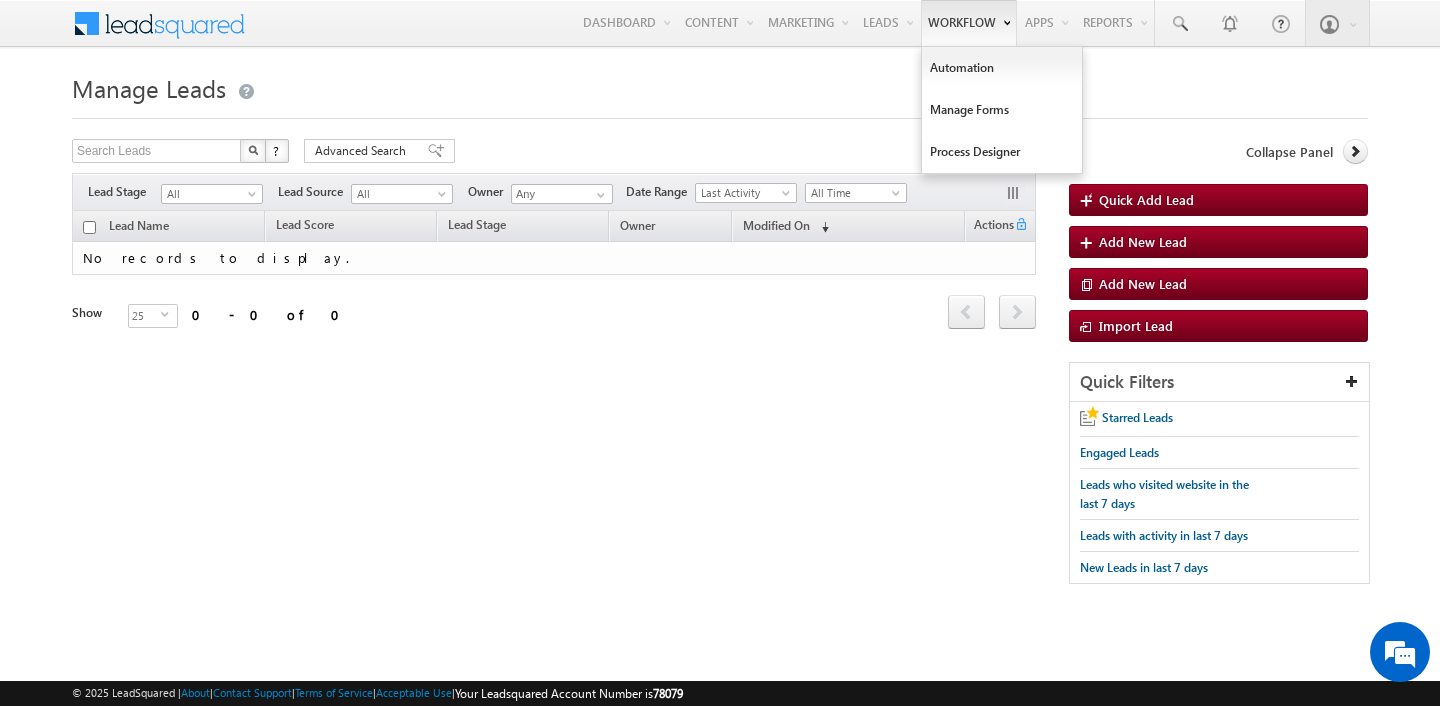 click on "Workflow" at bounding box center [969, 23] 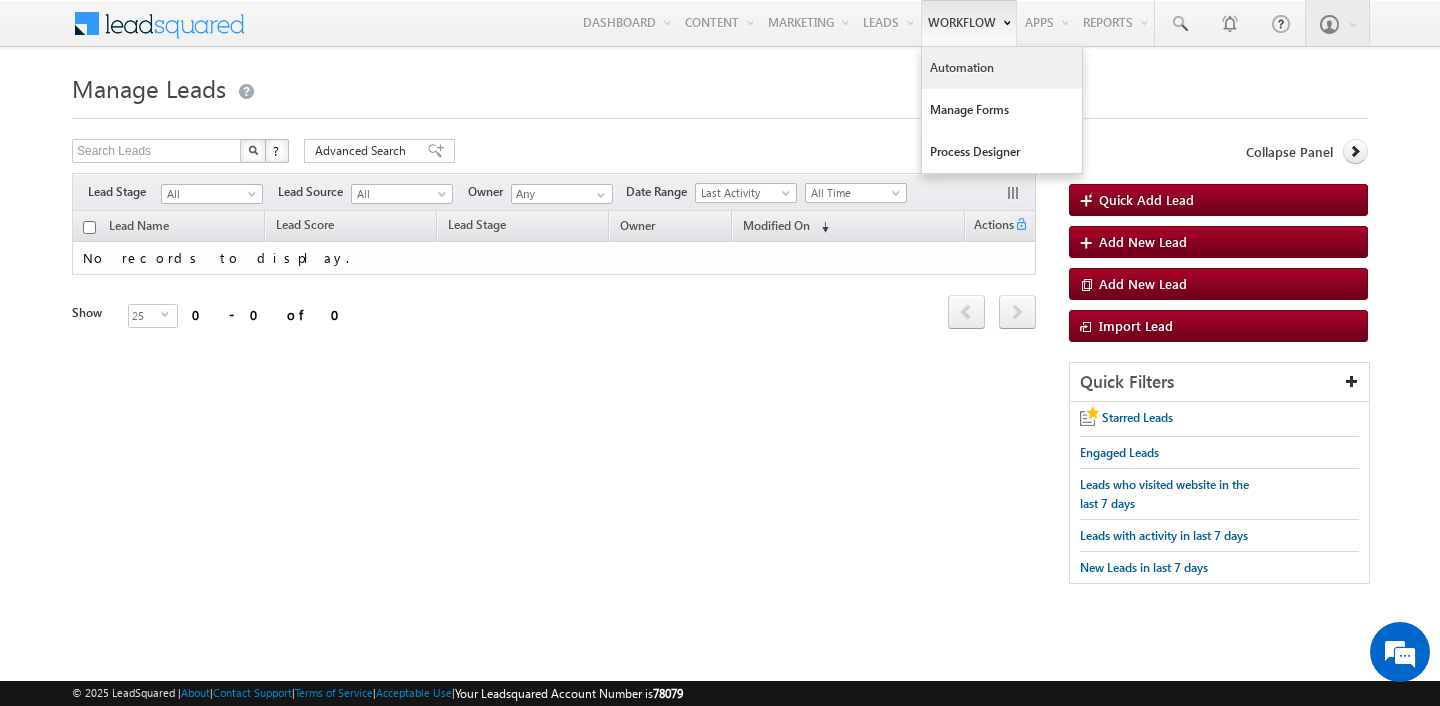 click on "Automation" at bounding box center (1002, 68) 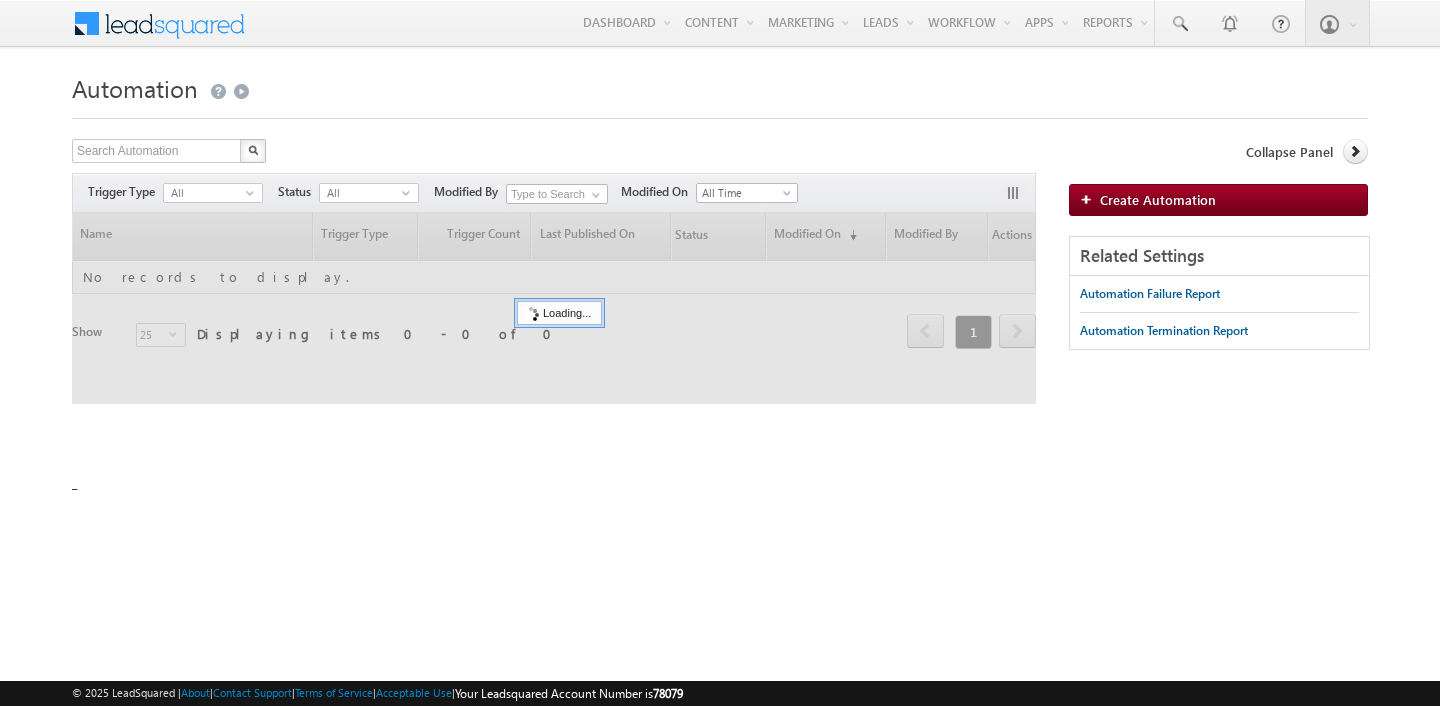 scroll, scrollTop: 0, scrollLeft: 0, axis: both 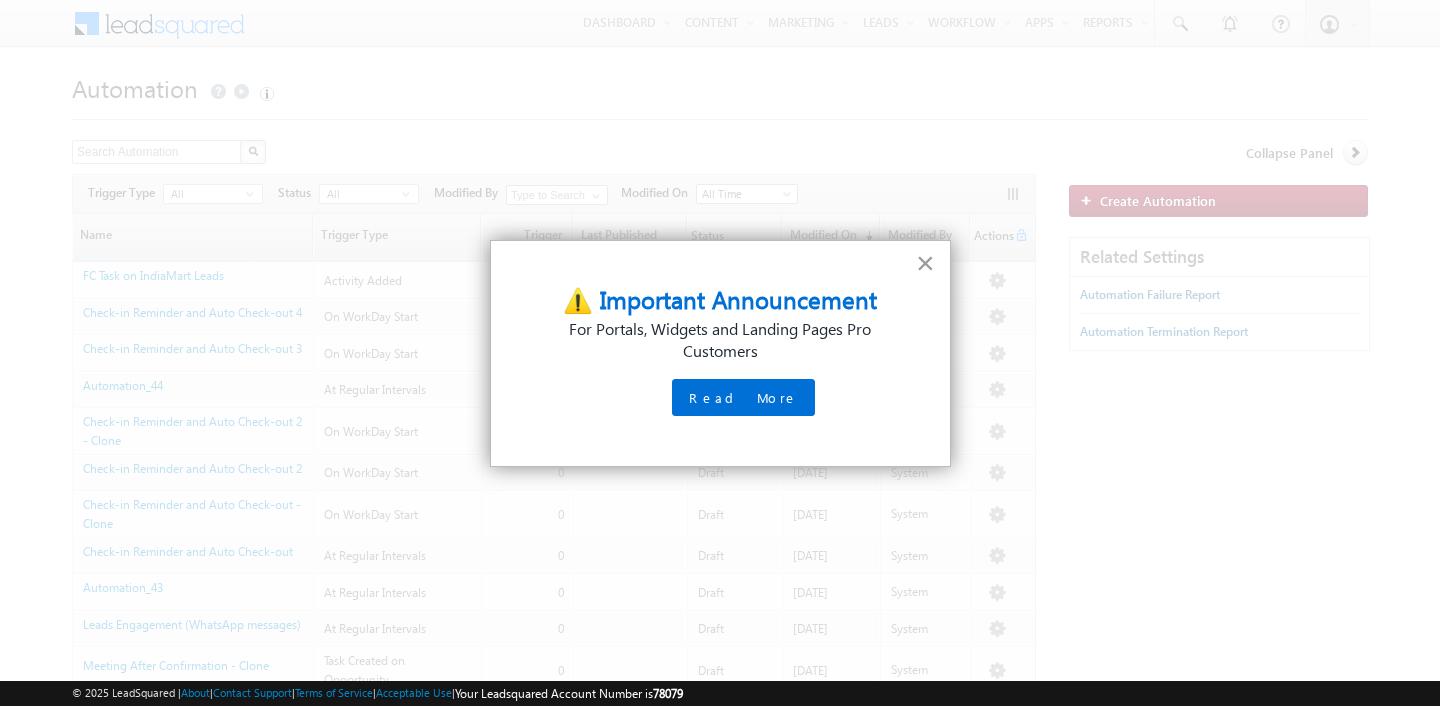 click on "×" at bounding box center (925, 263) 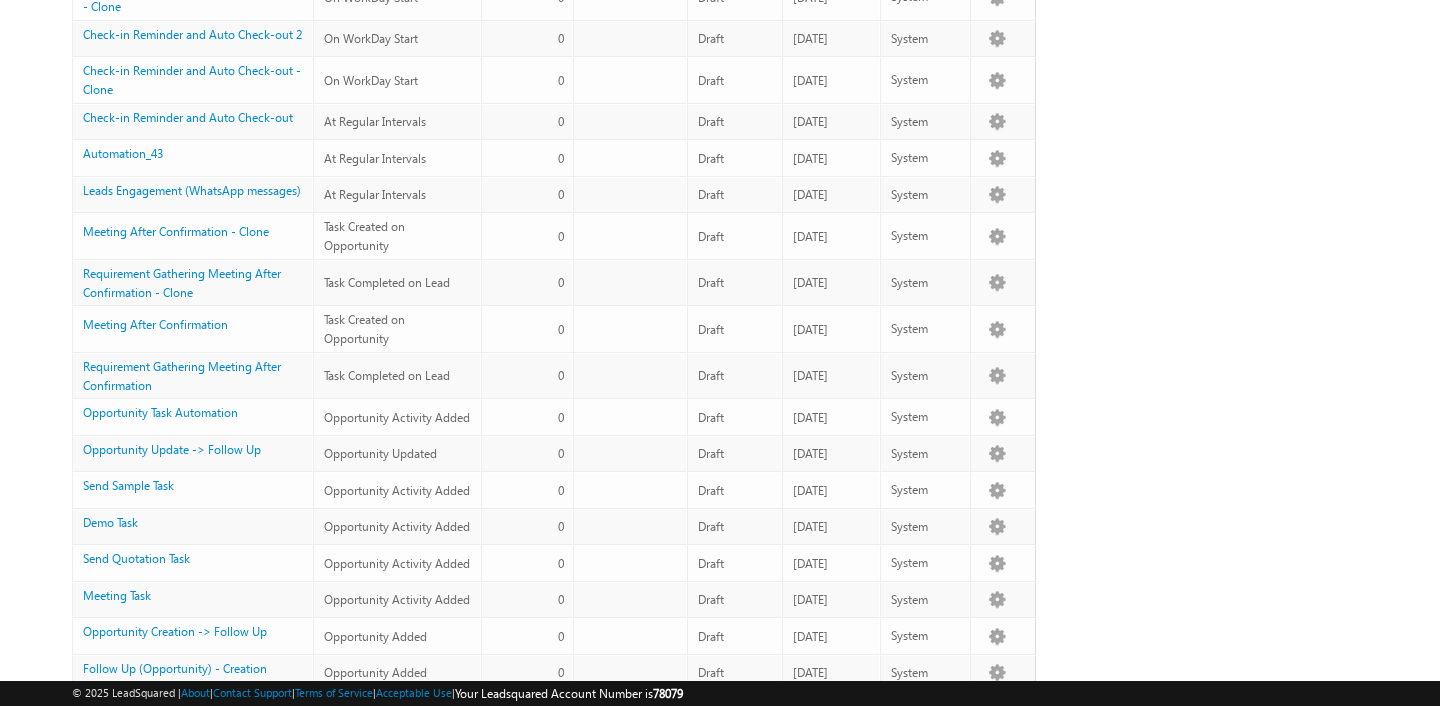 scroll, scrollTop: 0, scrollLeft: 0, axis: both 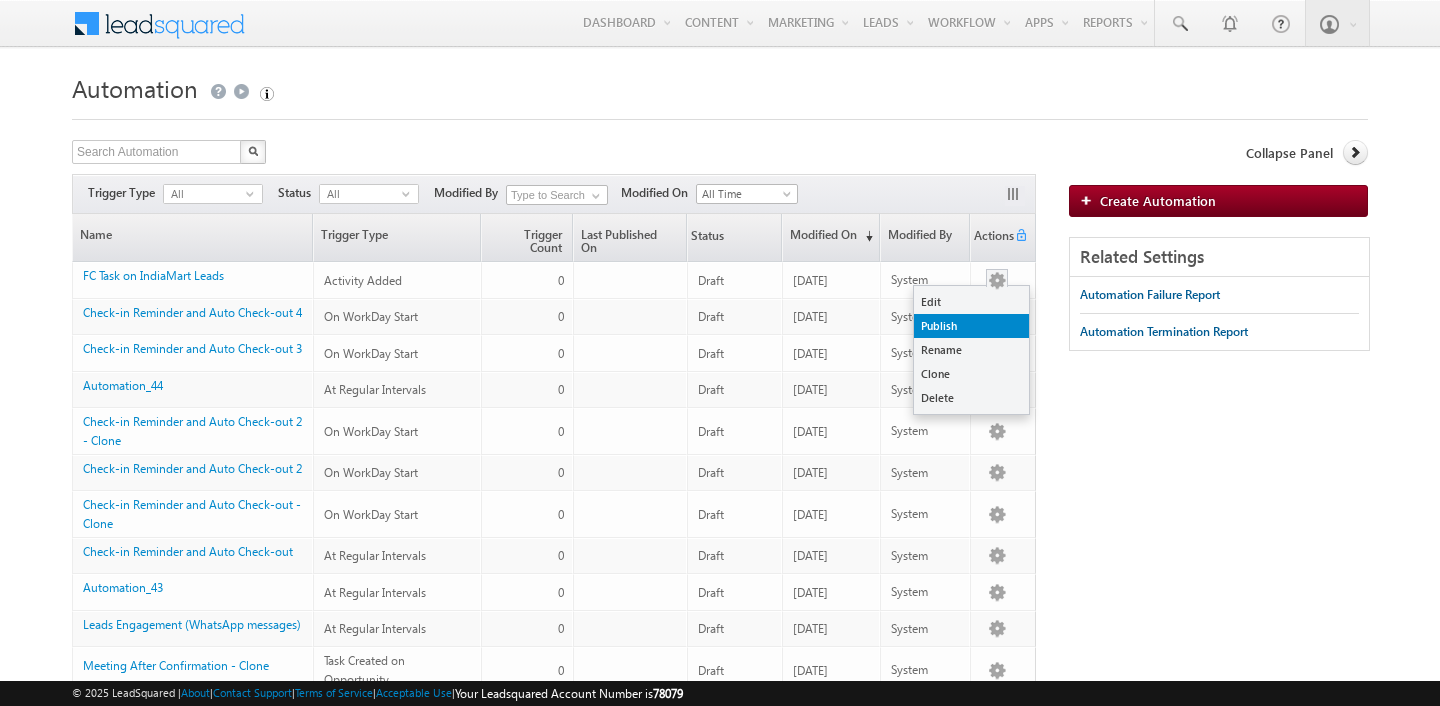 click on "Publish" at bounding box center [971, 326] 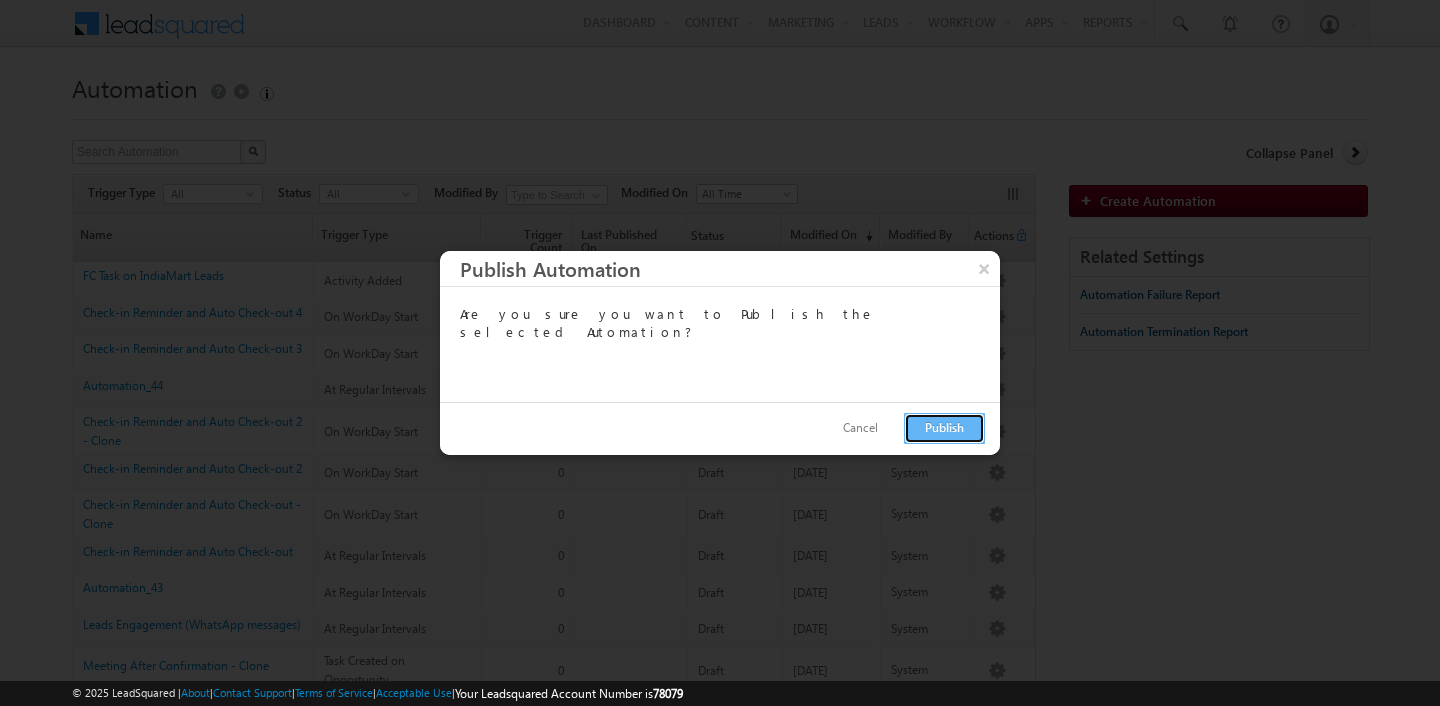 click on "Publish" at bounding box center [944, 428] 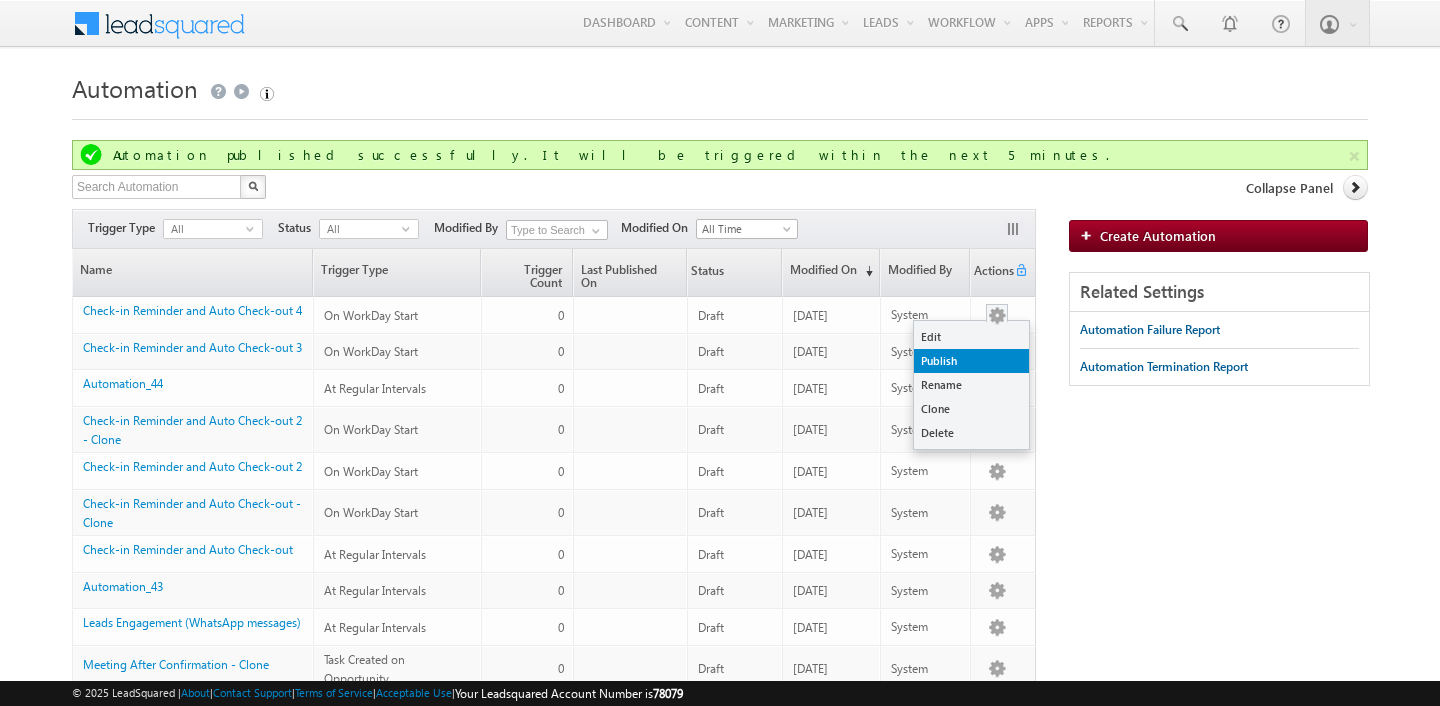 click on "Publish" at bounding box center (971, 361) 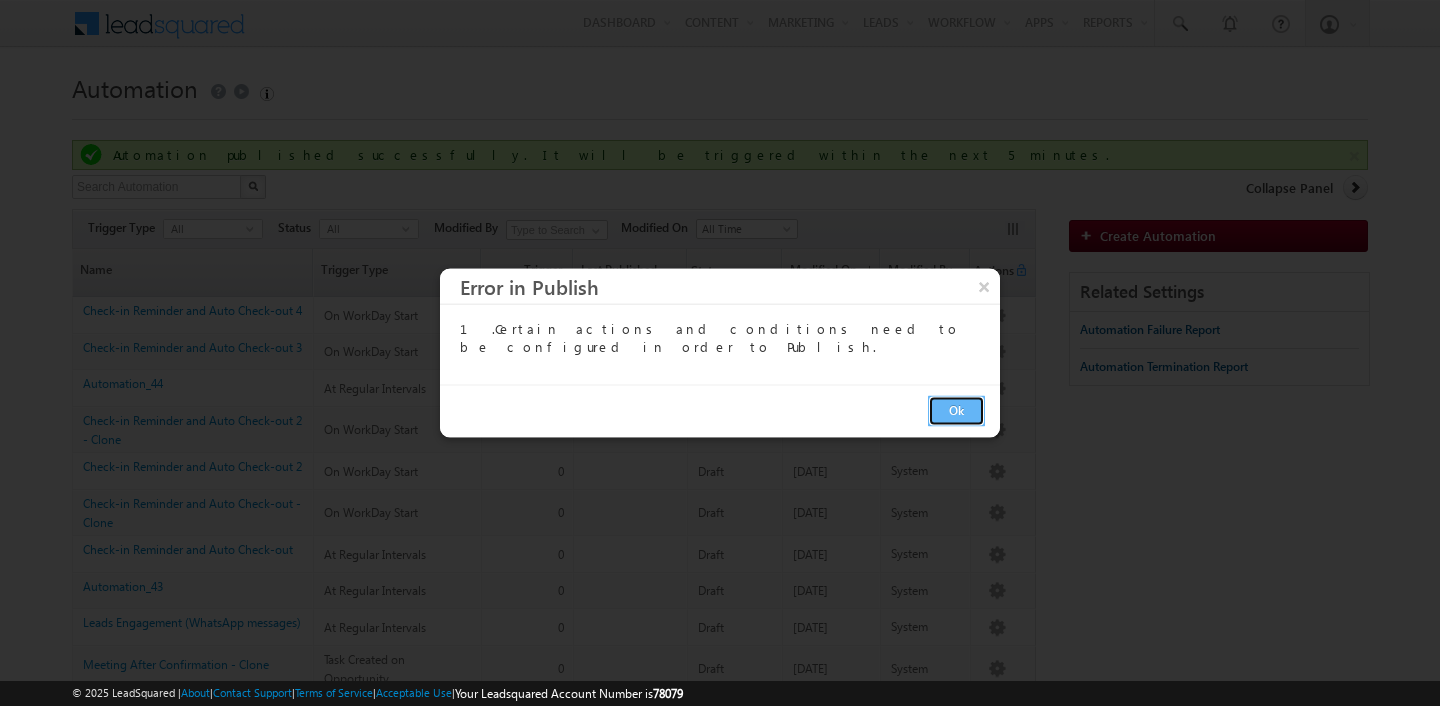 click on "Ok" at bounding box center (956, 411) 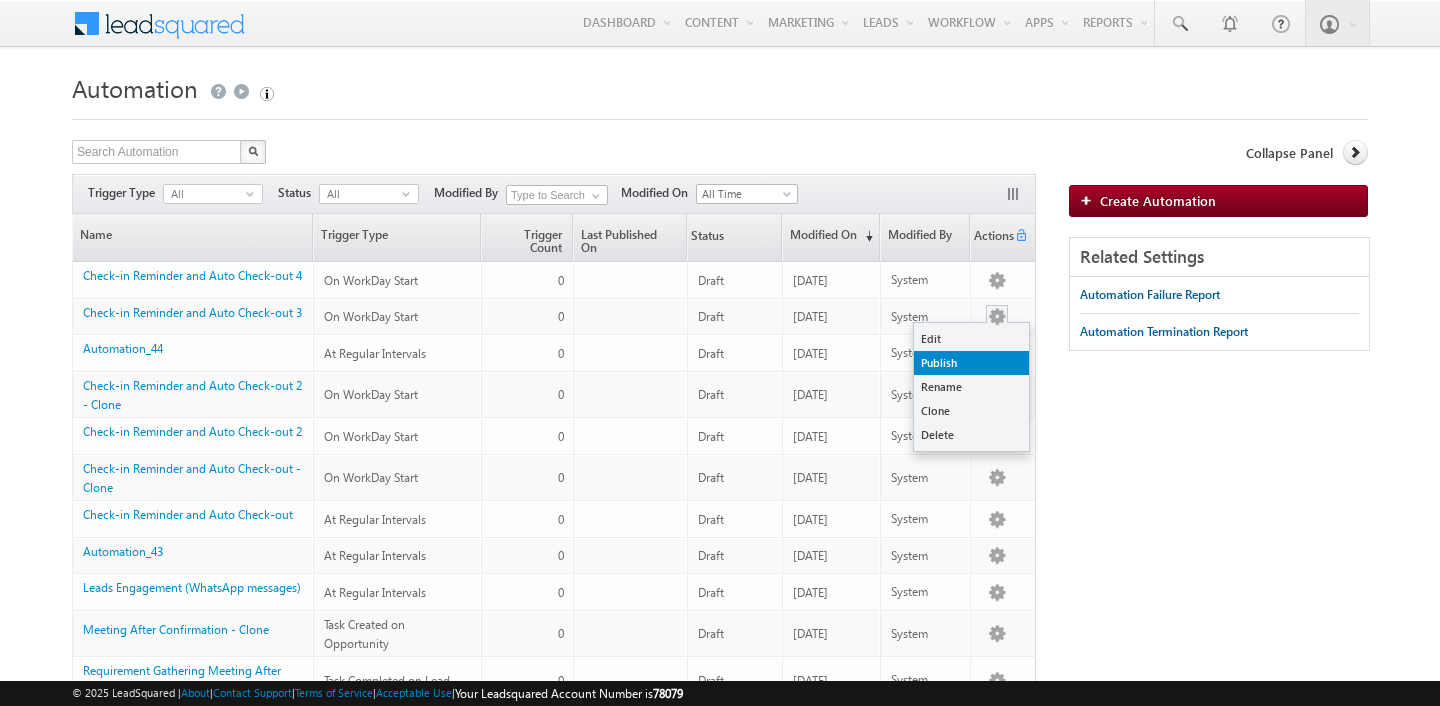 click on "Publish" at bounding box center [971, 363] 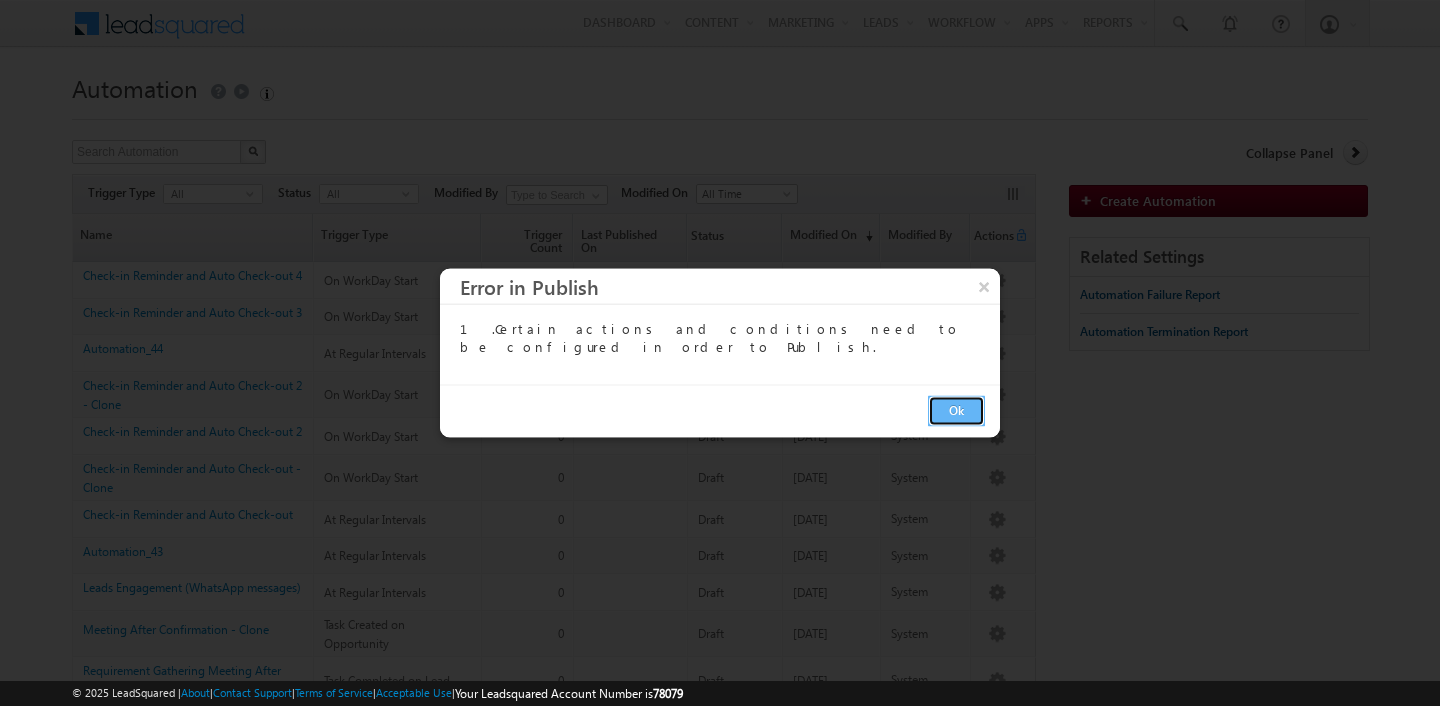 click on "Ok" at bounding box center (956, 411) 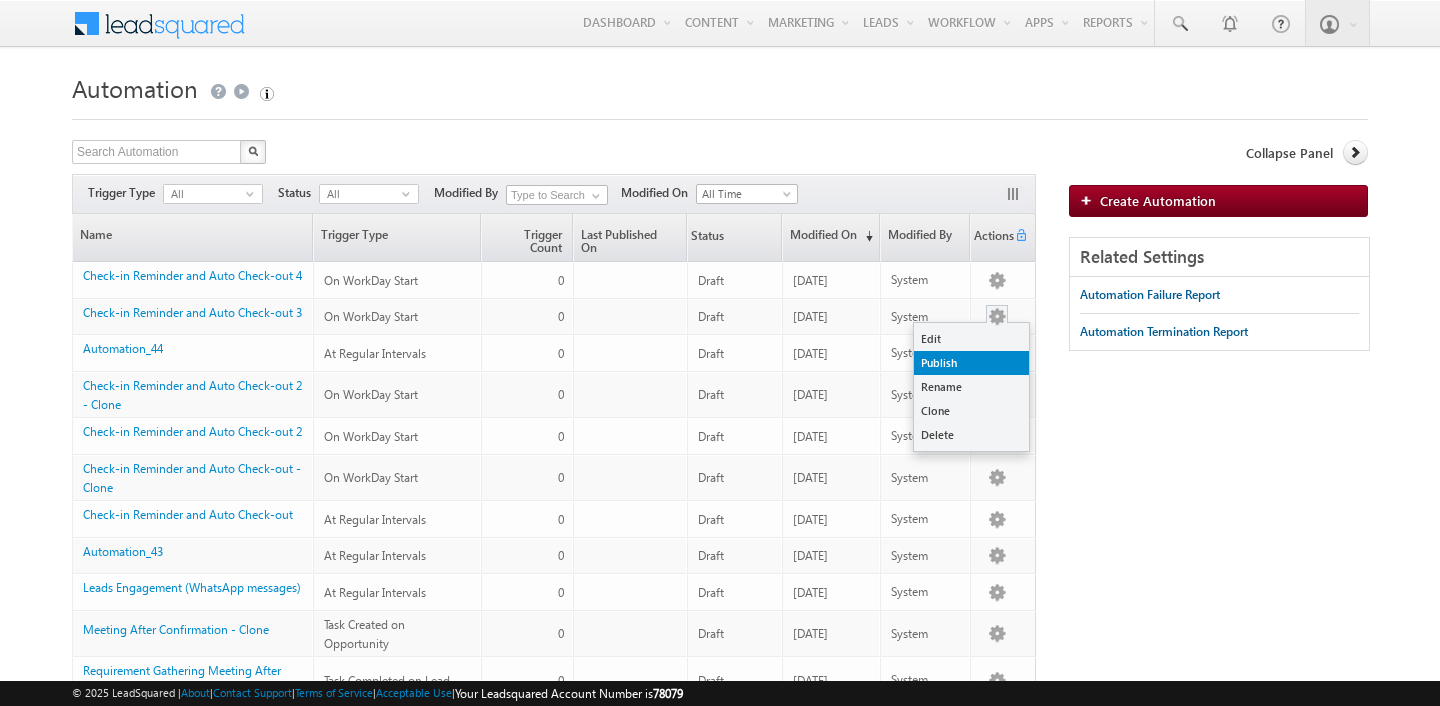 click on "Publish" at bounding box center (971, 363) 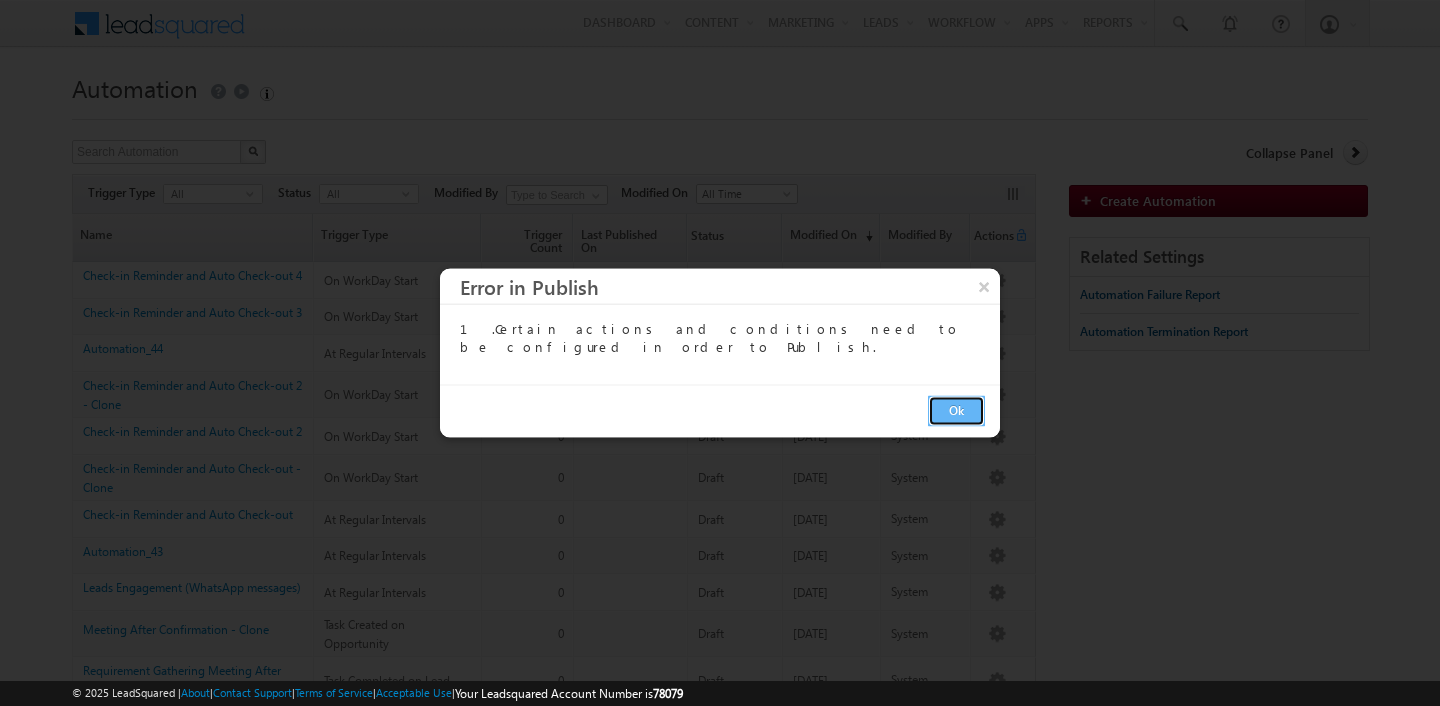 click on "Ok" at bounding box center (956, 411) 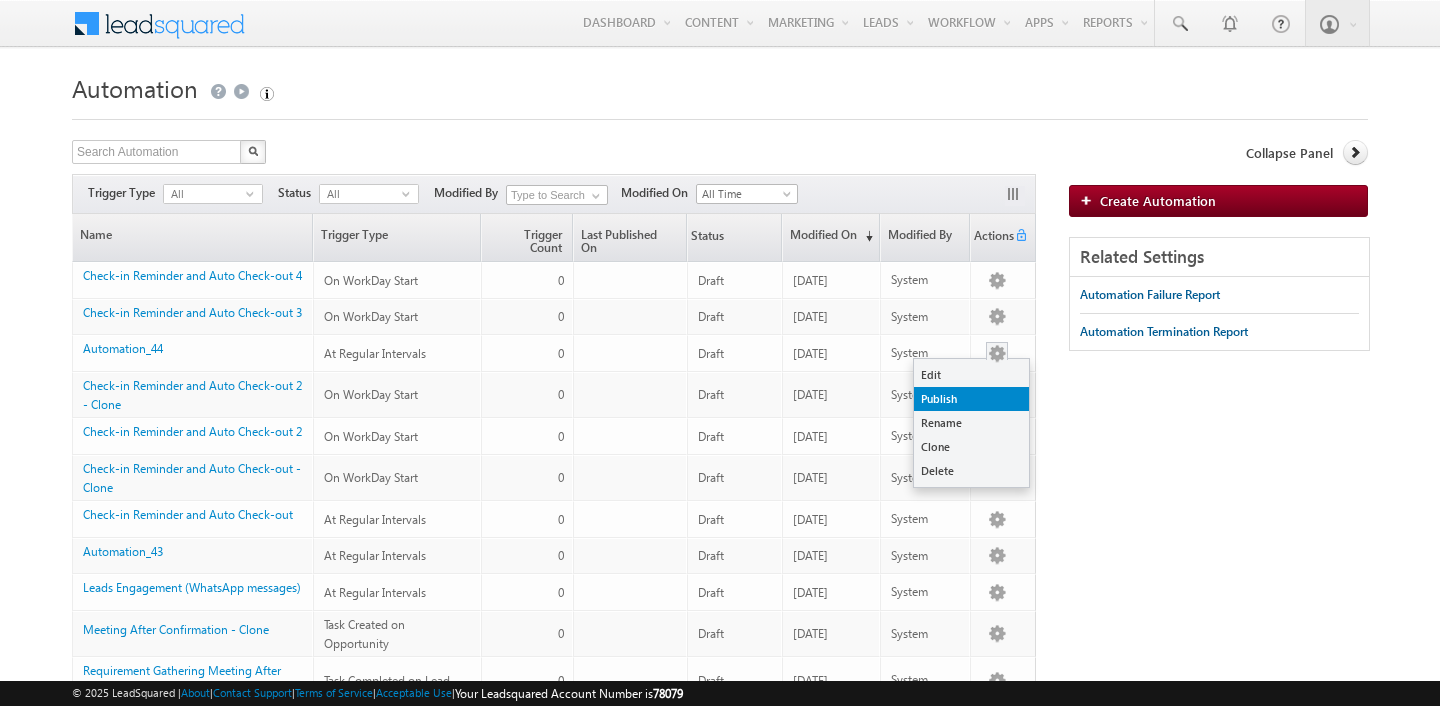 click on "Publish" at bounding box center [971, 399] 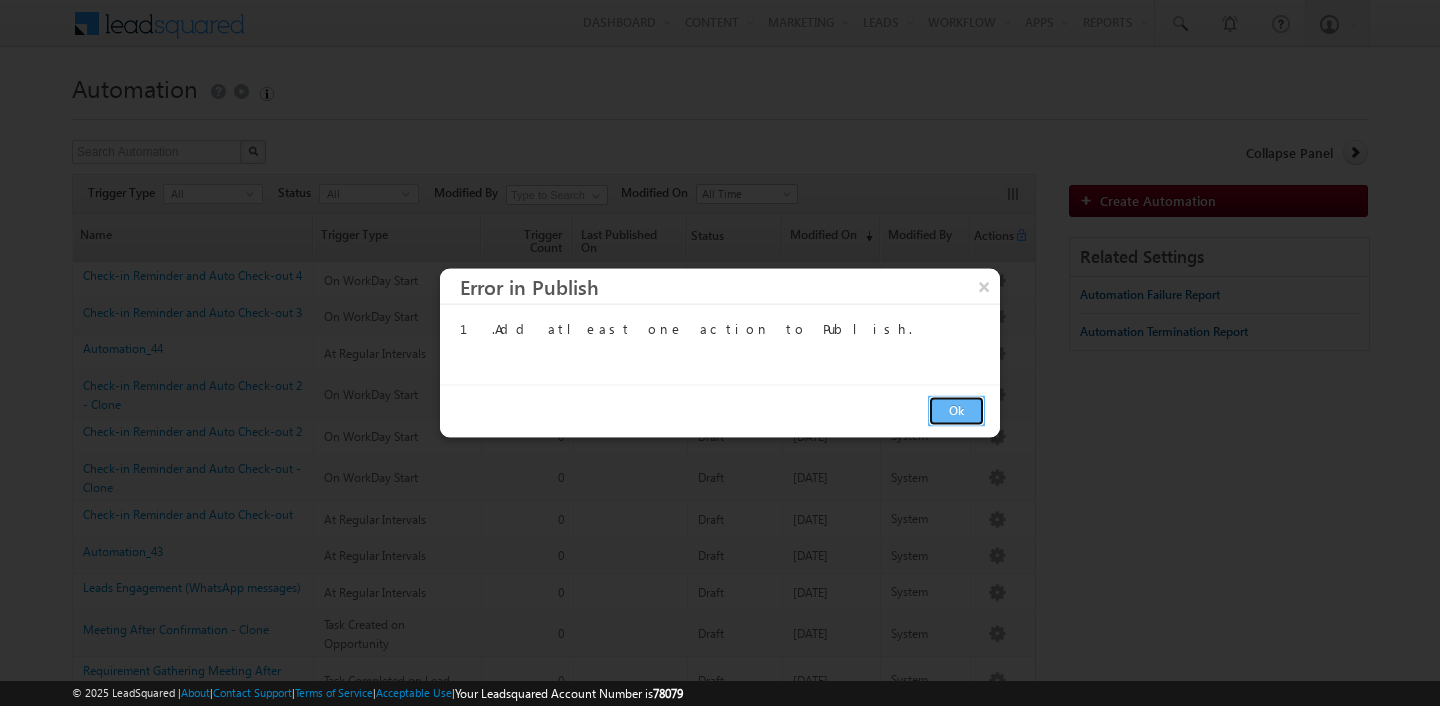 click on "Ok" at bounding box center [956, 411] 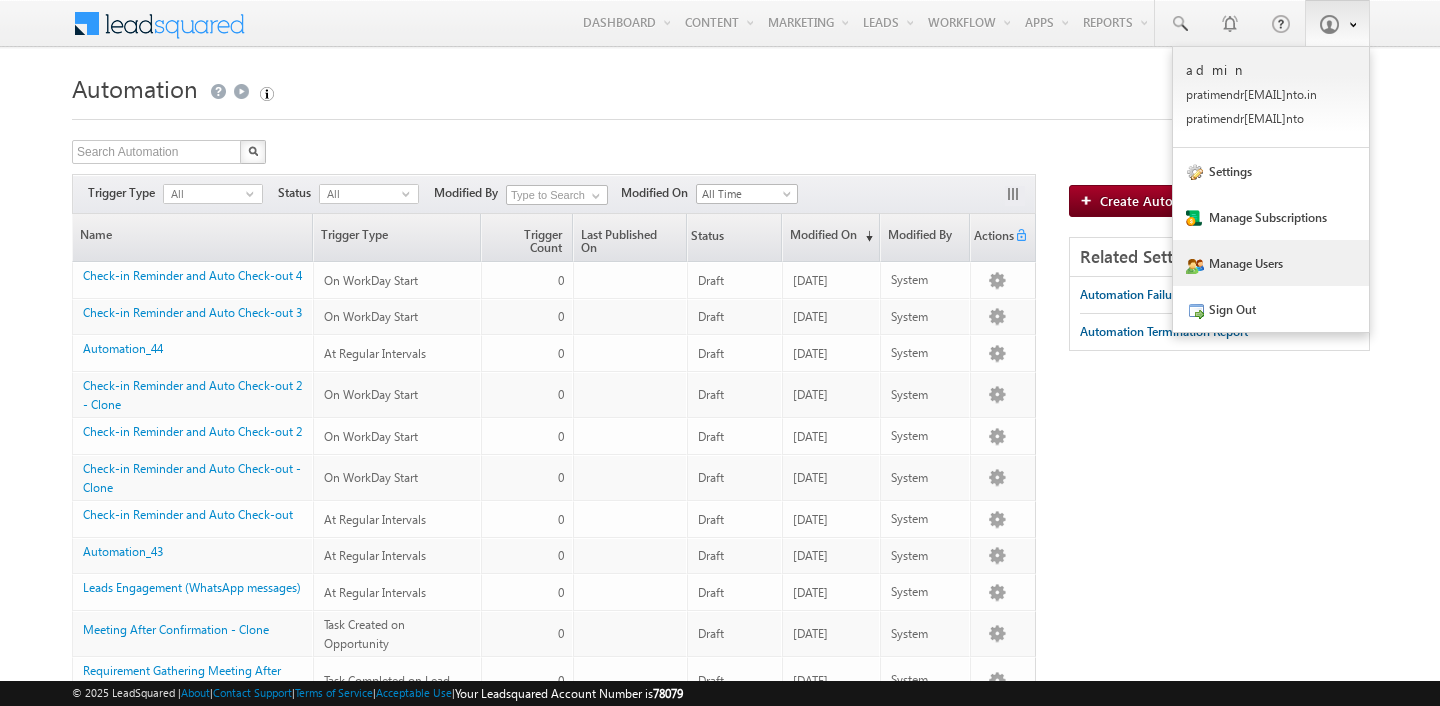 click on "Manage Users" at bounding box center [1271, 263] 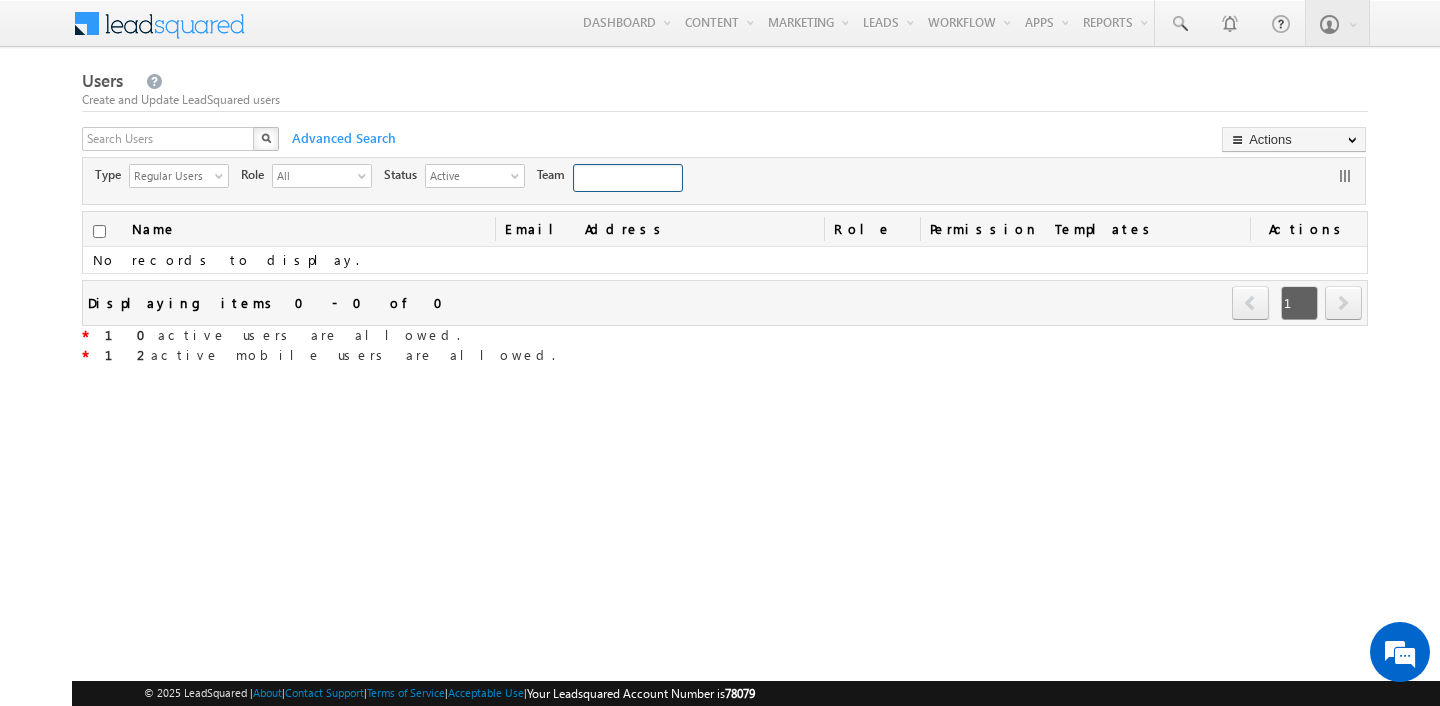scroll, scrollTop: 0, scrollLeft: 0, axis: both 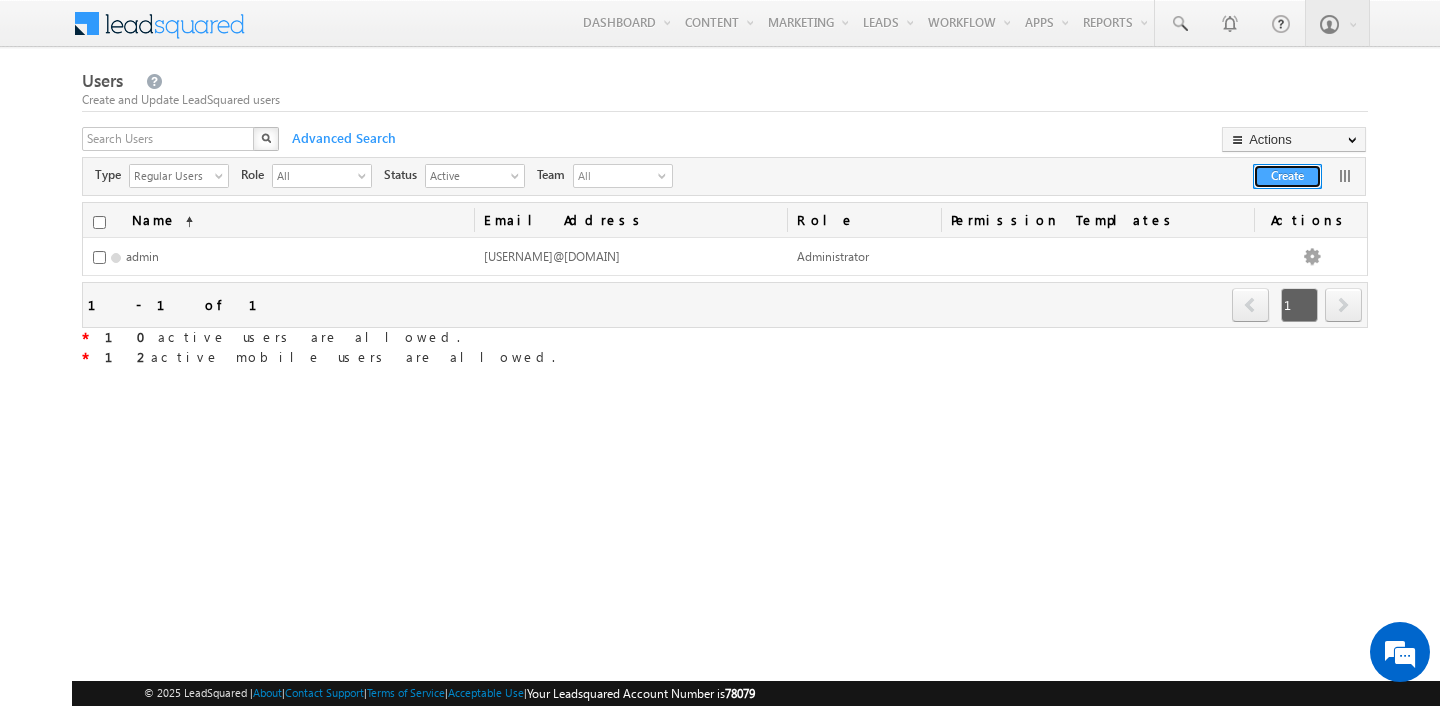 click on "Create" at bounding box center [1287, 176] 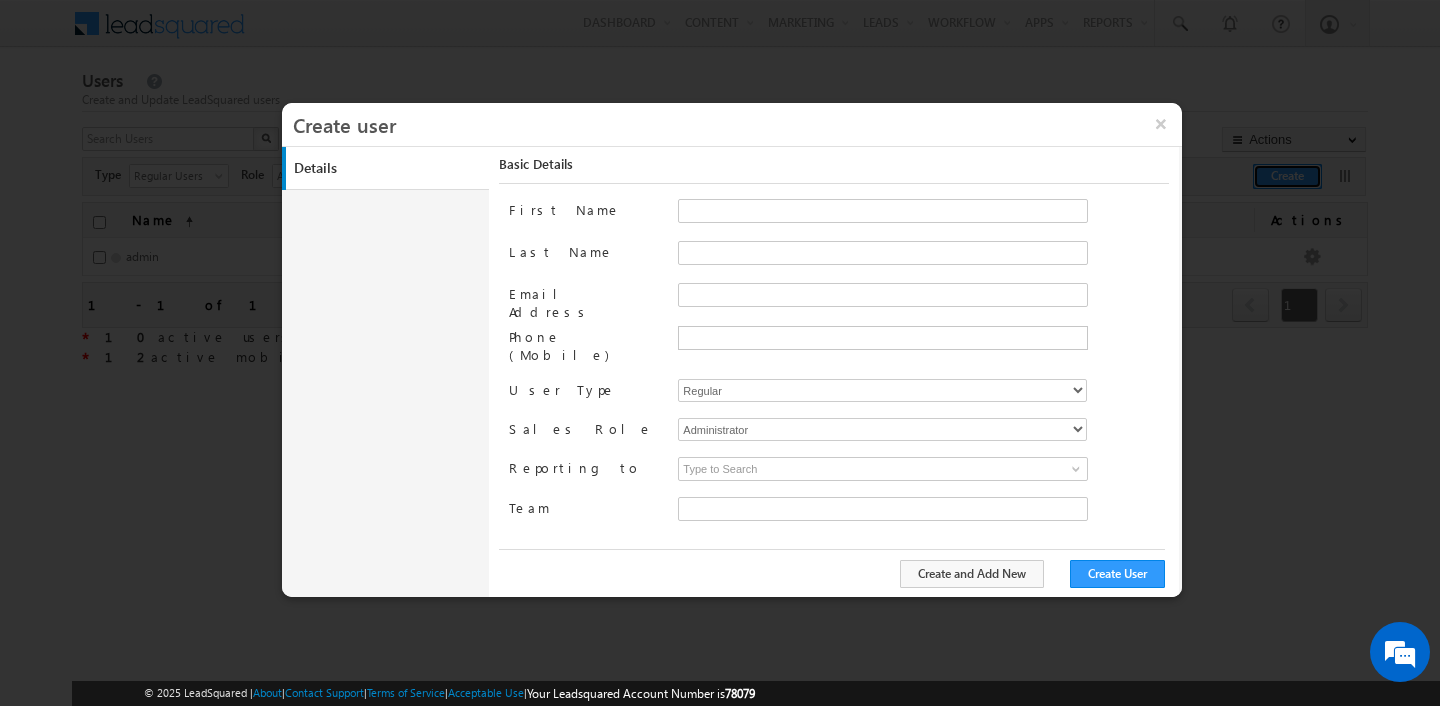 type on "40db719a-16fd-11ee-a7ee-0a87be9c90b0" 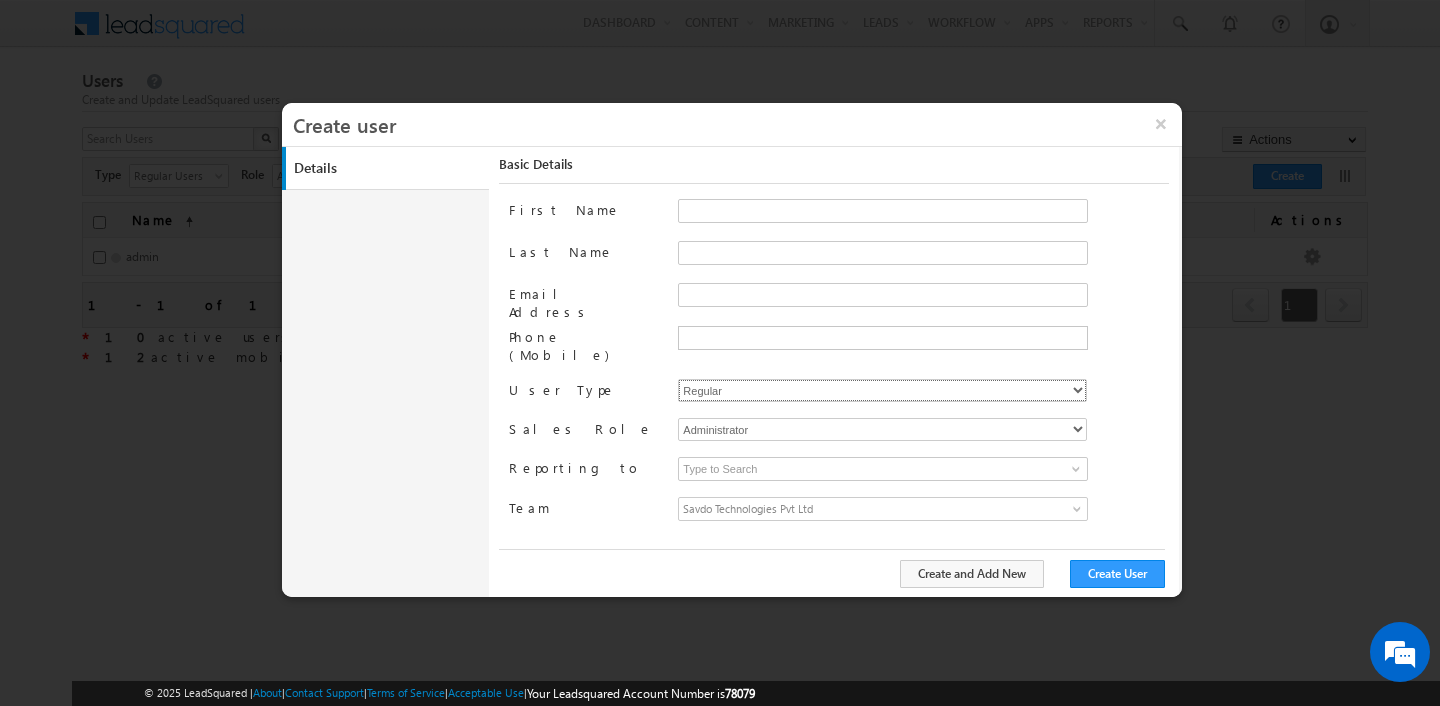 click on "Regular Mobile" at bounding box center [882, 390] 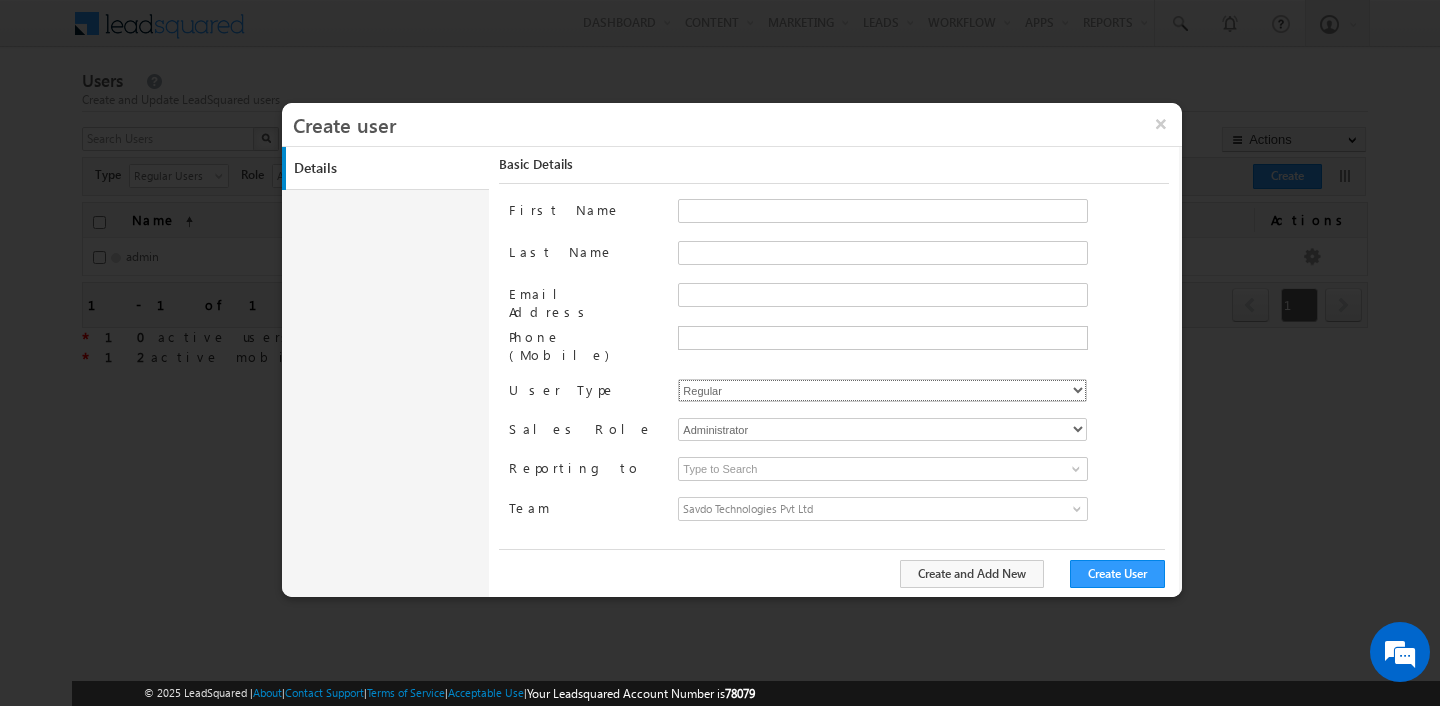 select on "1" 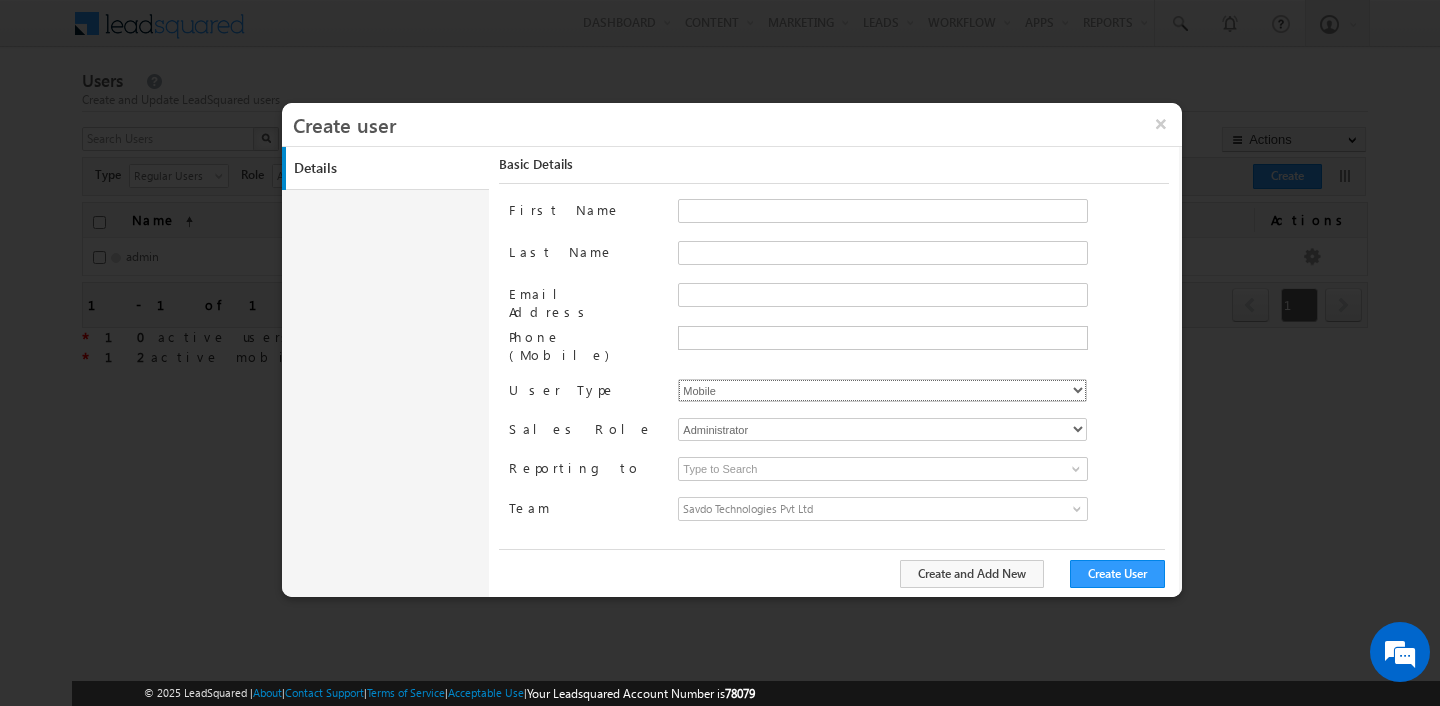 click on "Regular Mobile" at bounding box center [882, 390] 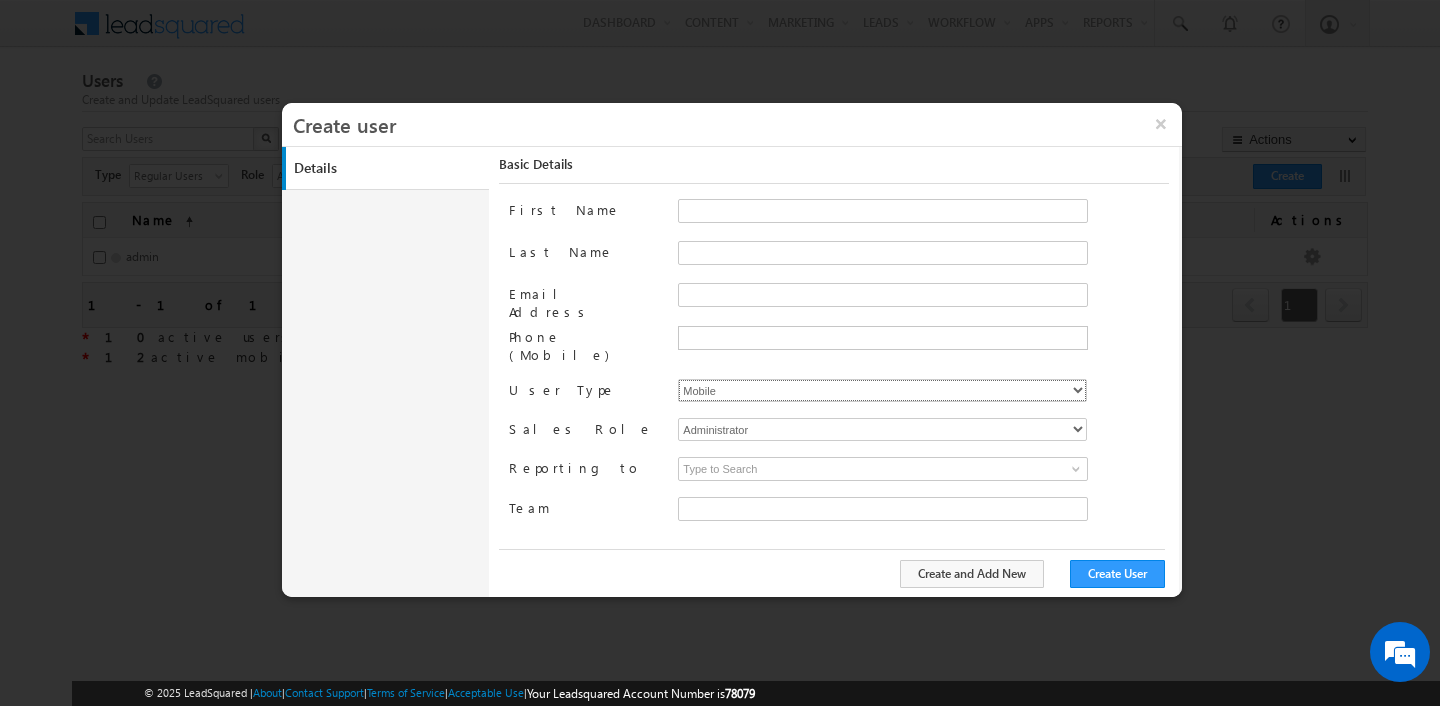 type on "40db719a-16fd-11ee-a7ee-0a87be9c90b0" 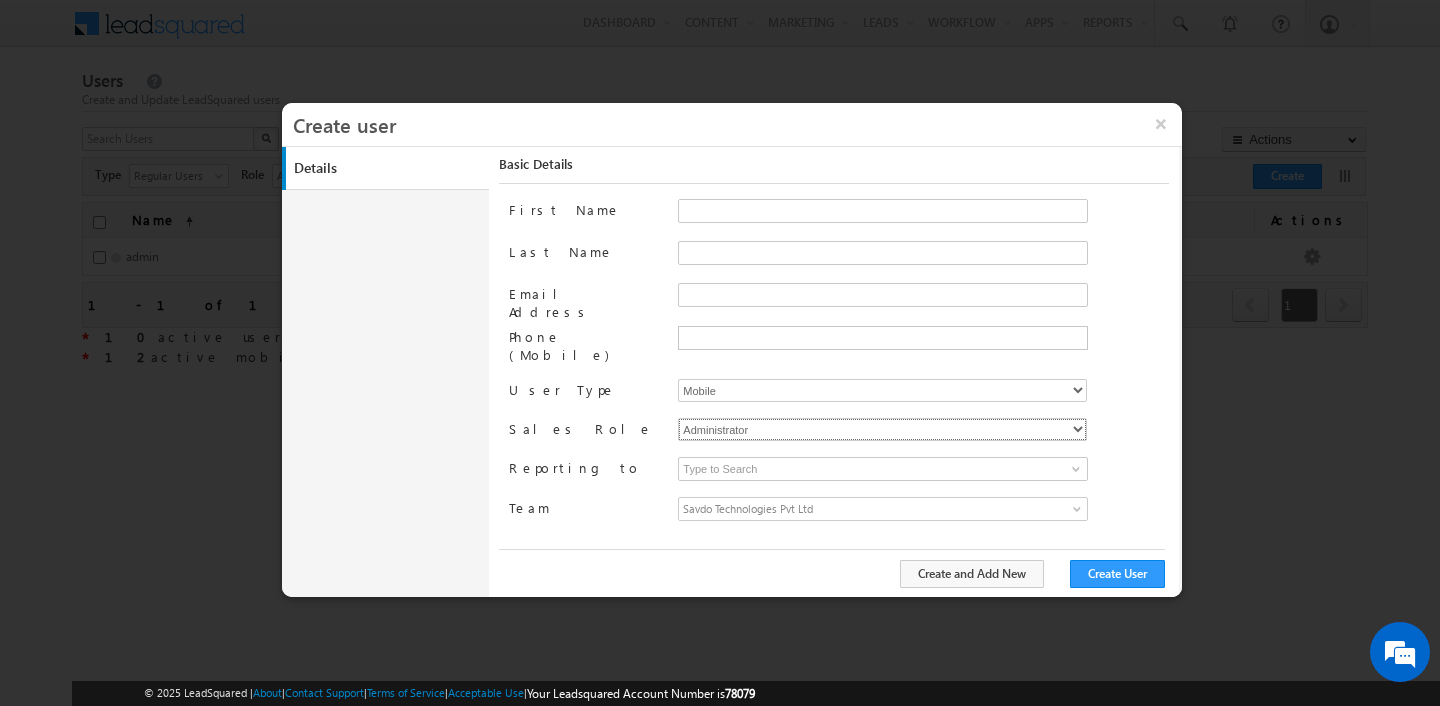 click on "Administrator Marketing User Sales Manager Sales User" at bounding box center [882, 429] 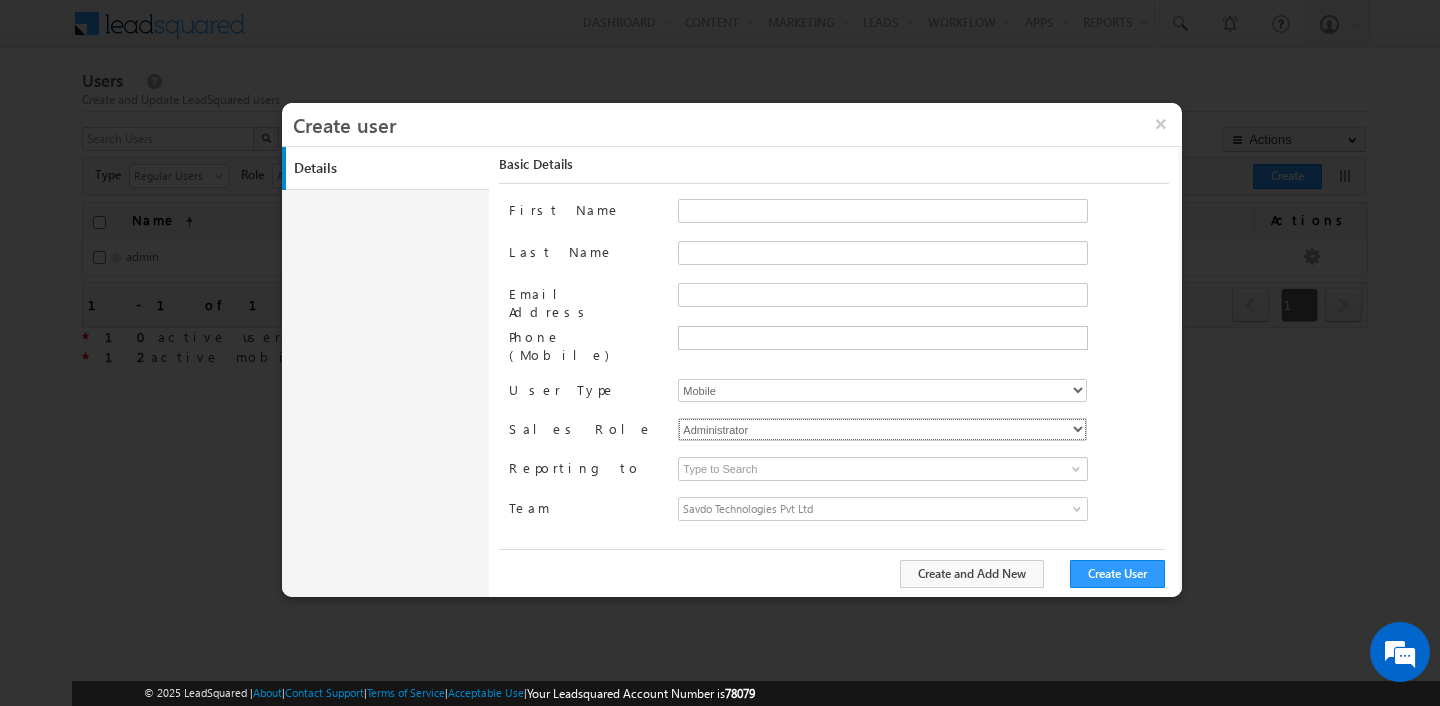 select on "Sales_User" 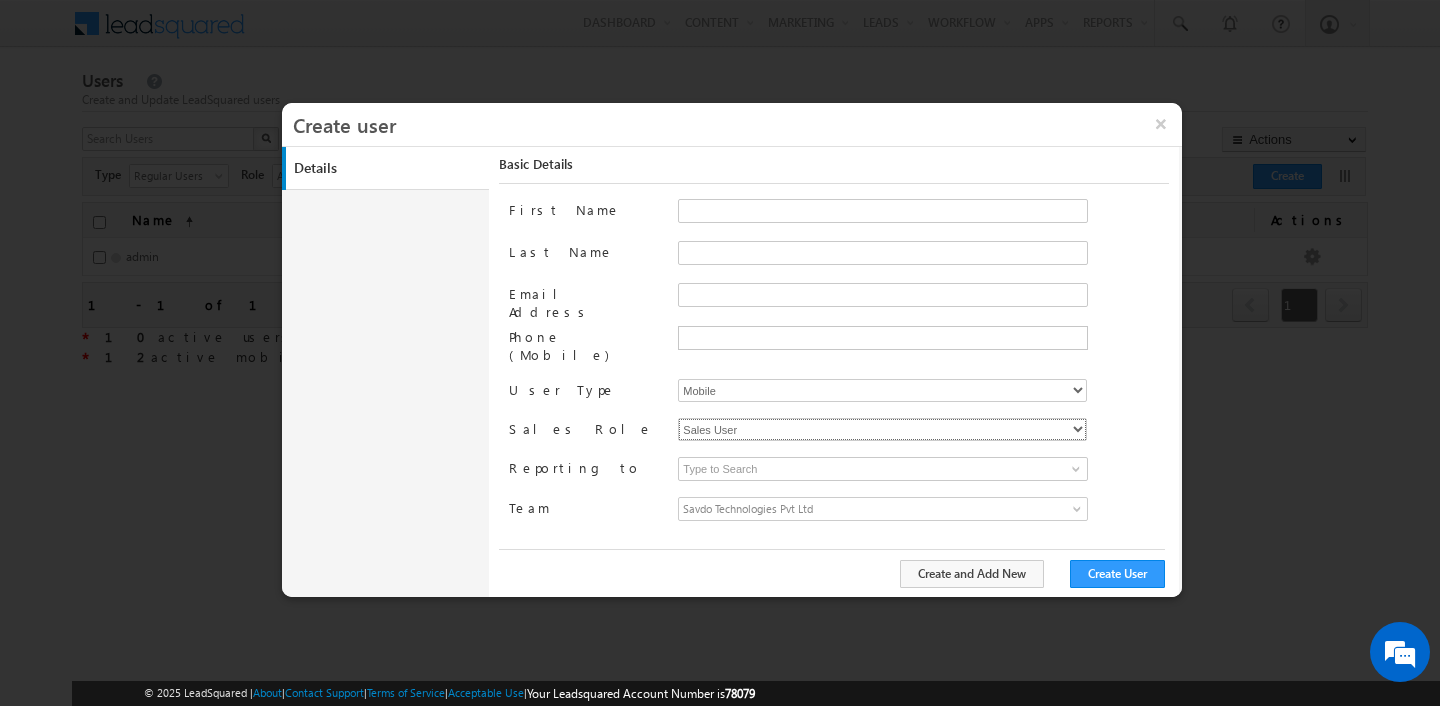 click on "Administrator Marketing User Sales Manager Sales User" at bounding box center [882, 429] 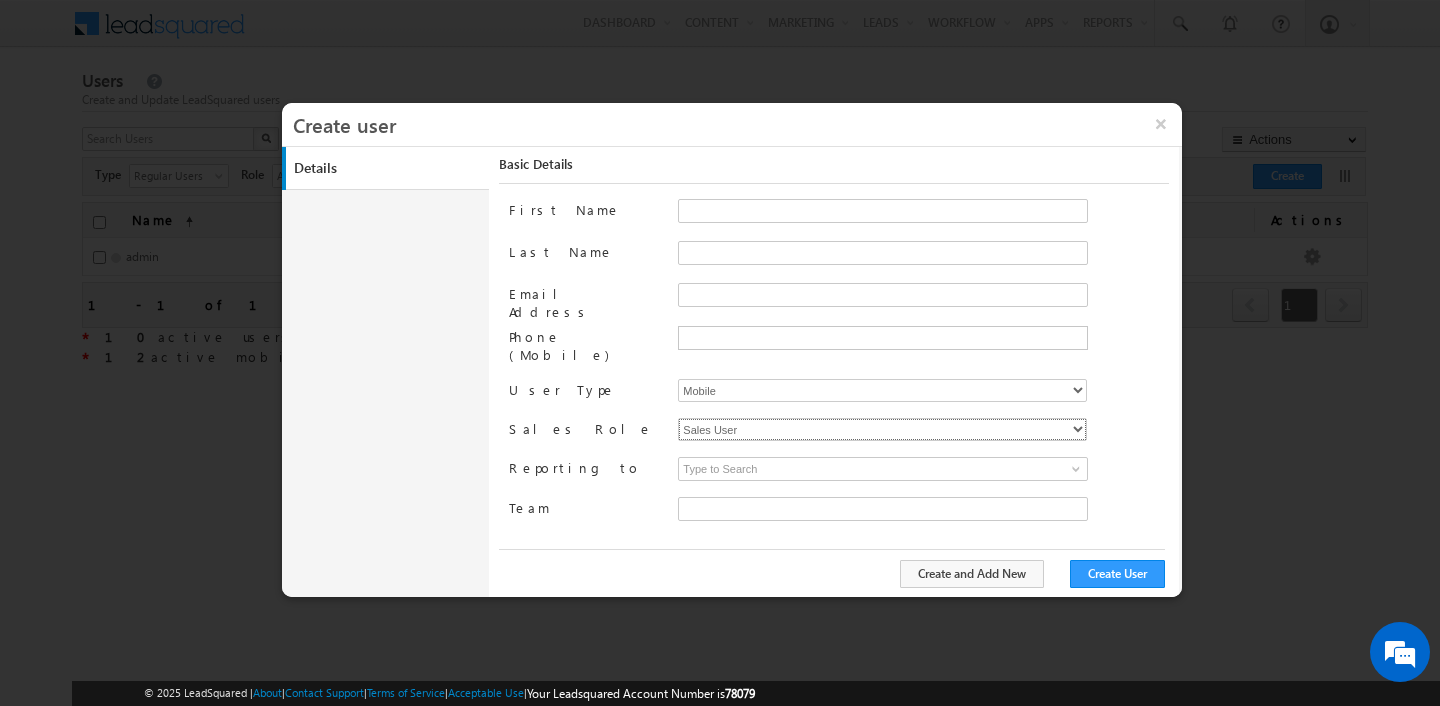 type on "40db719a-16fd-11ee-a7ee-0a87be9c90b0" 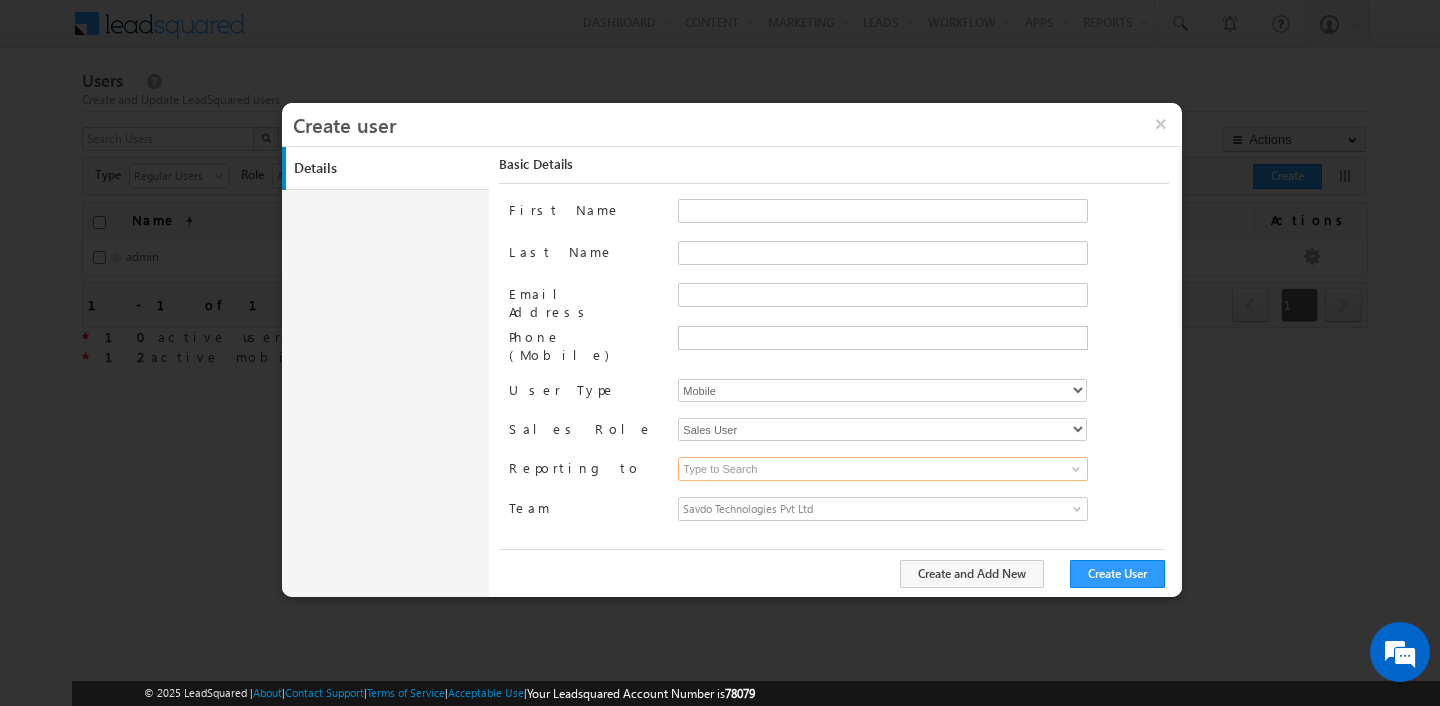 click at bounding box center [883, 469] 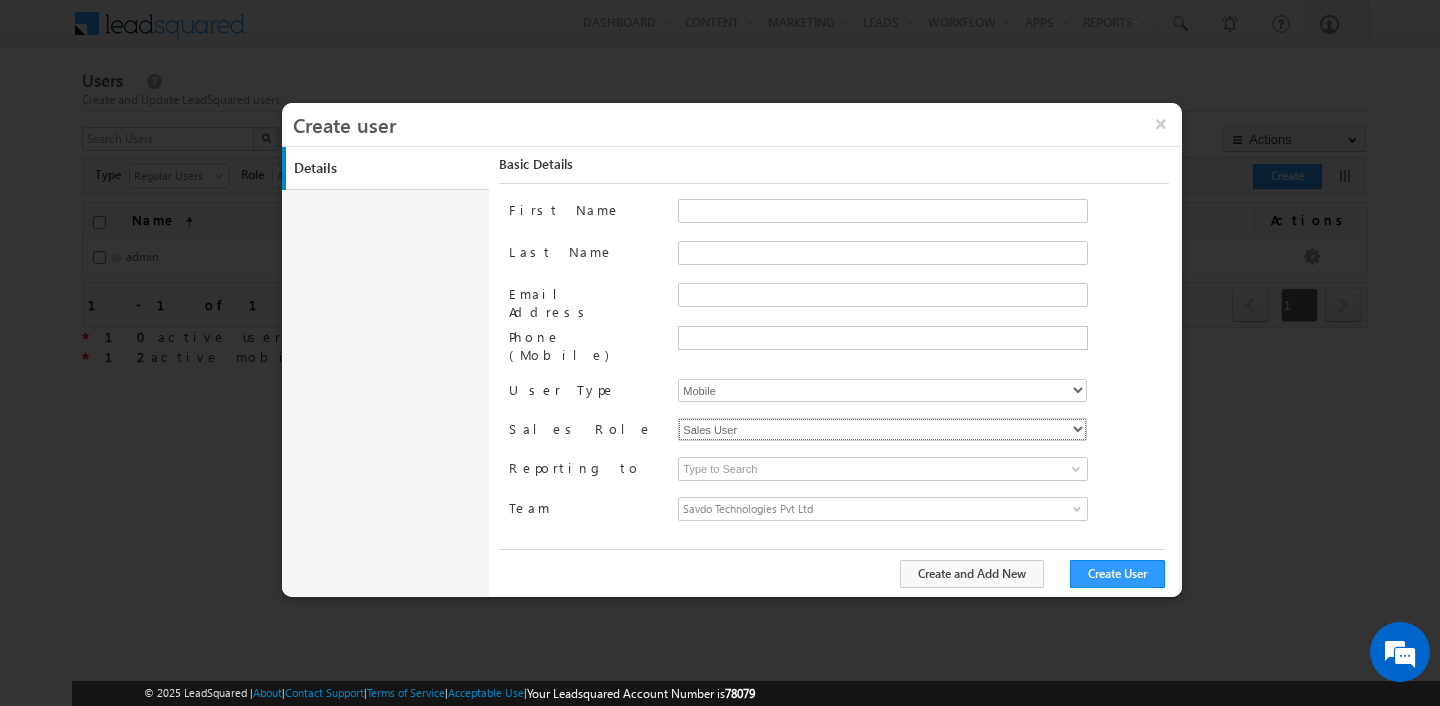 click on "Administrator Marketing User Sales Manager Sales User" at bounding box center (882, 429) 